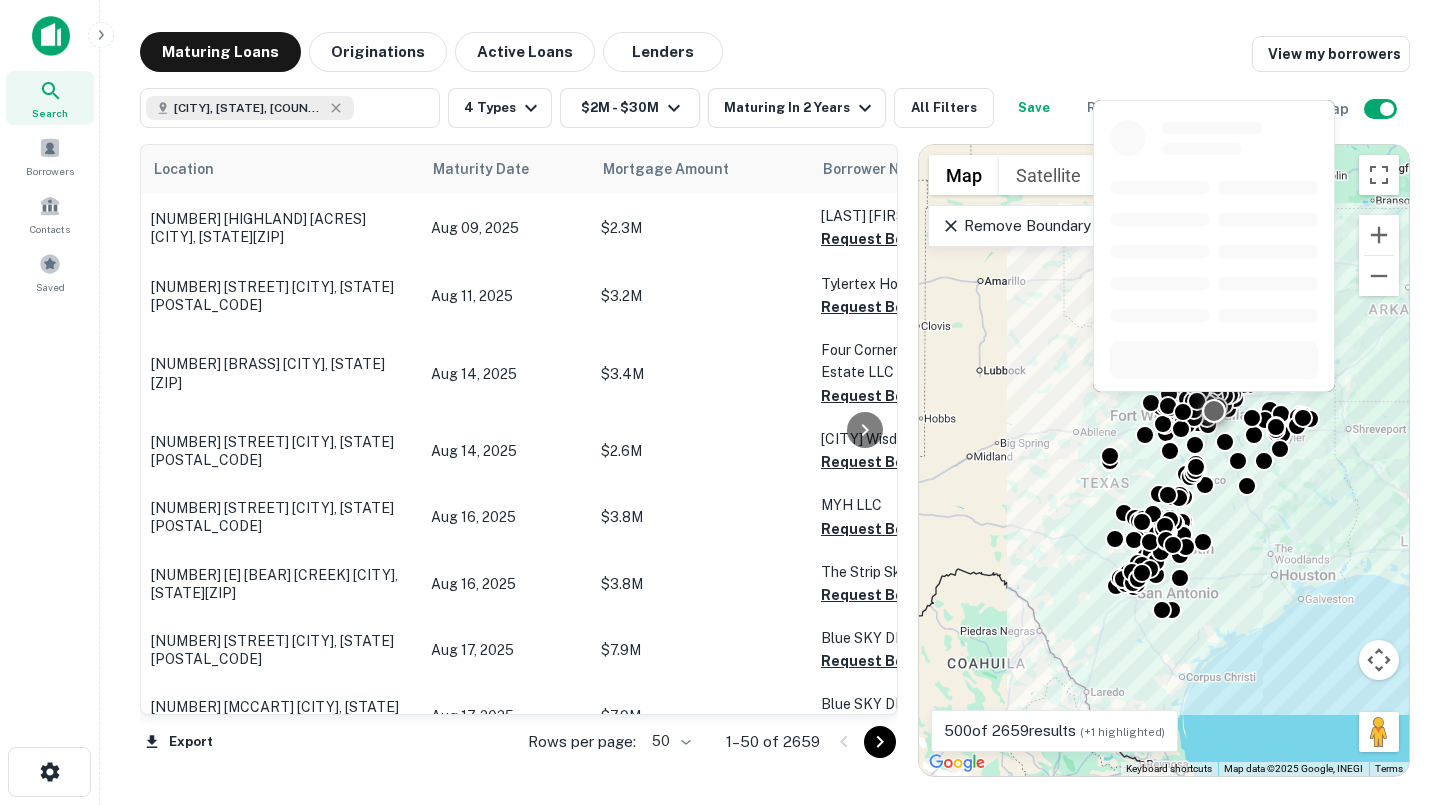 scroll, scrollTop: 0, scrollLeft: 0, axis: both 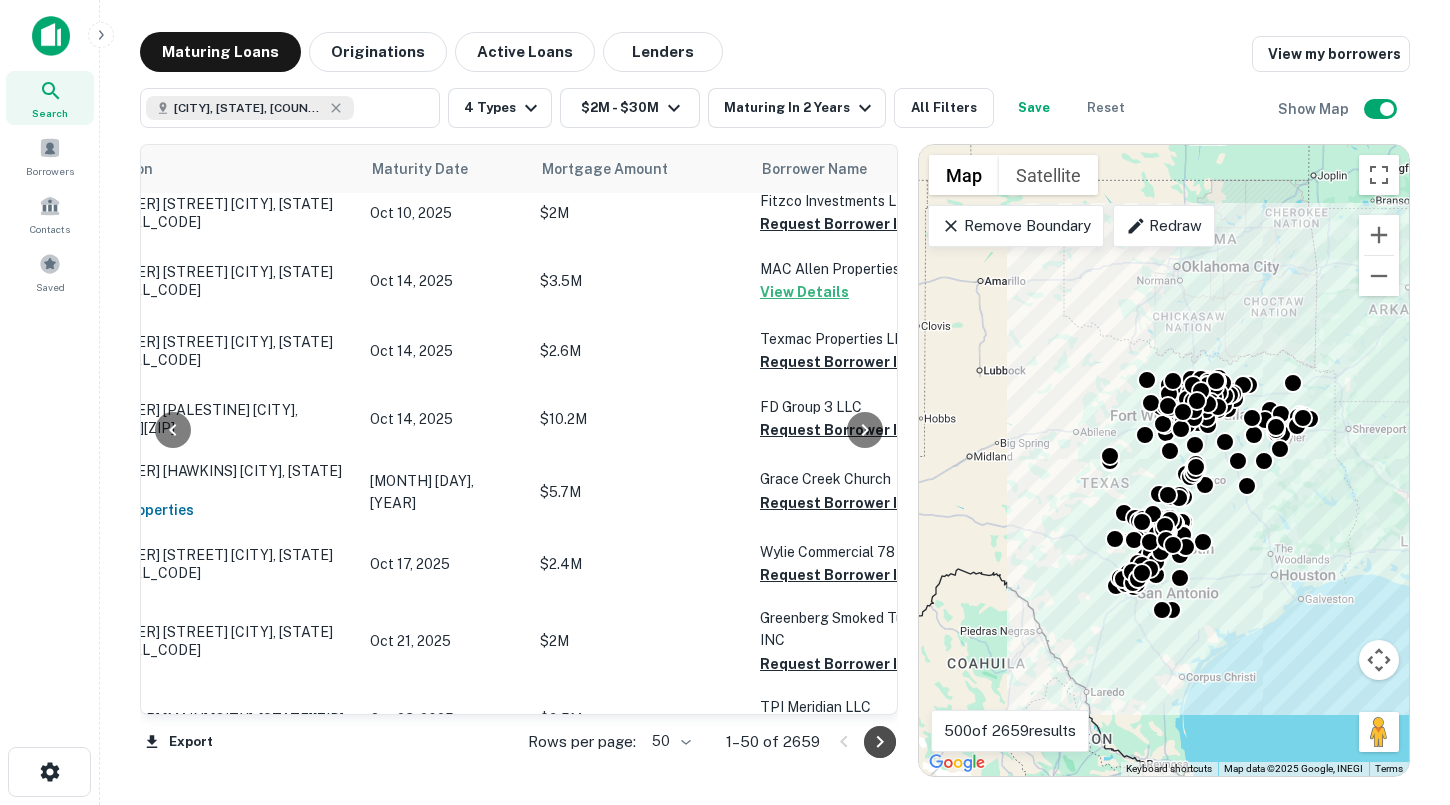 click 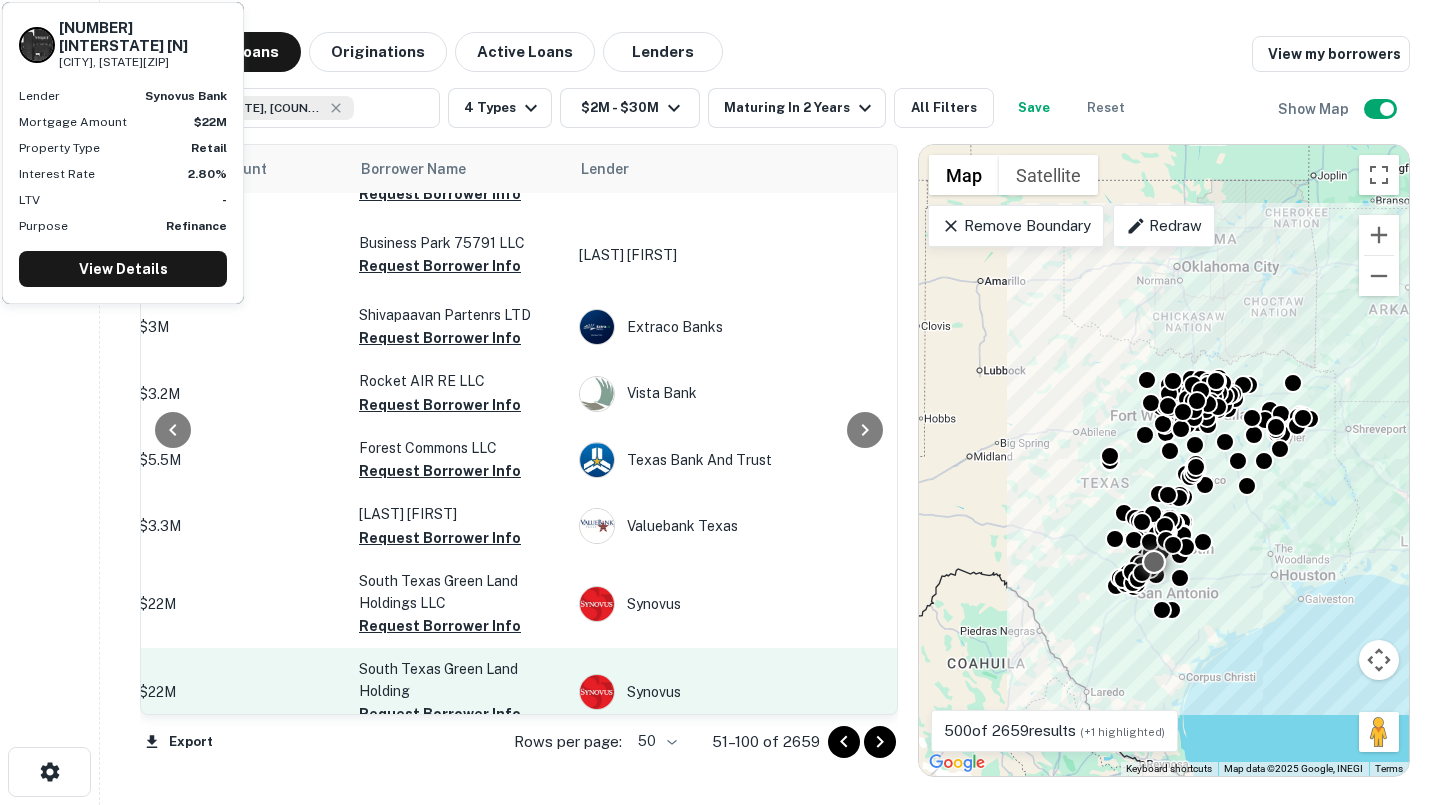scroll, scrollTop: 3048, scrollLeft: 484, axis: both 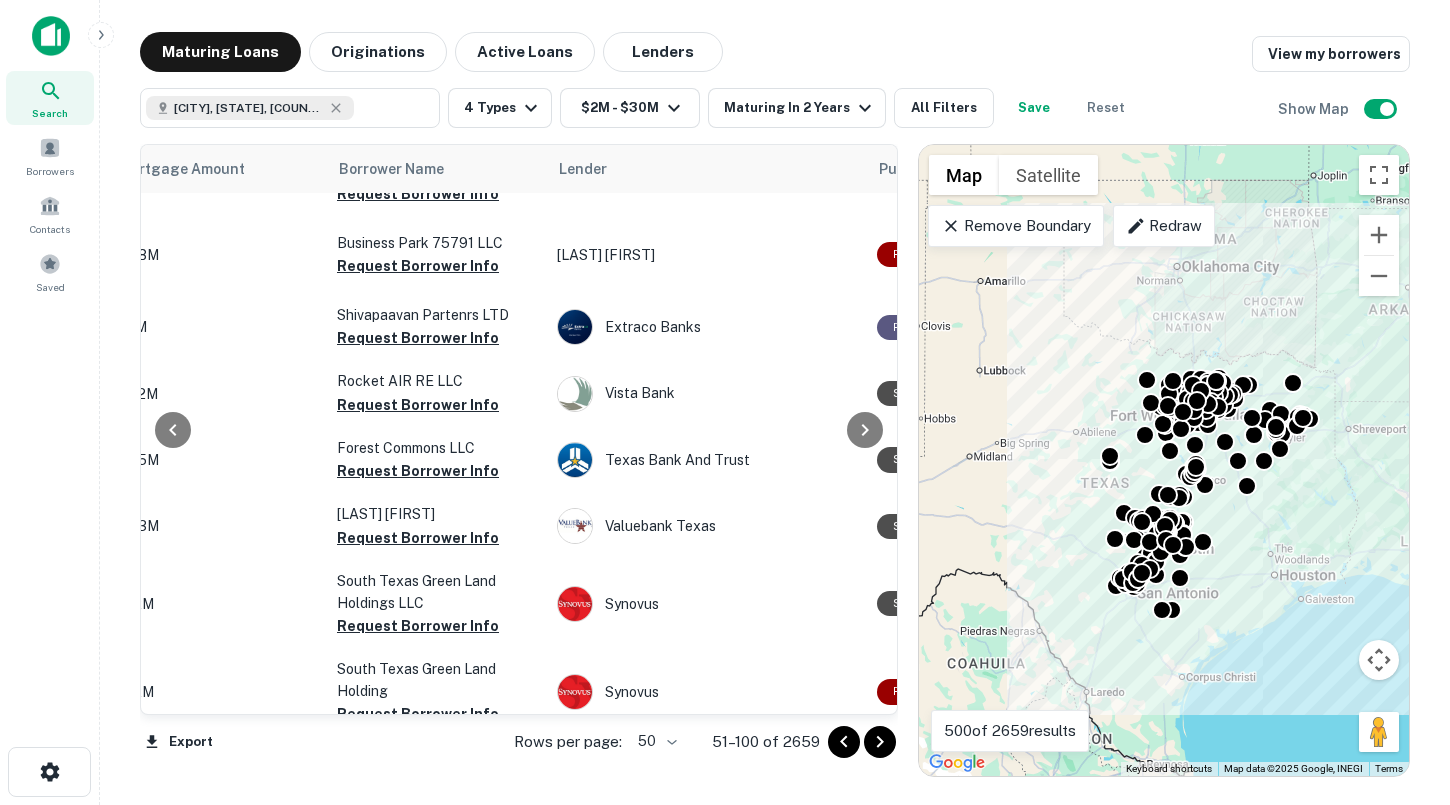 click 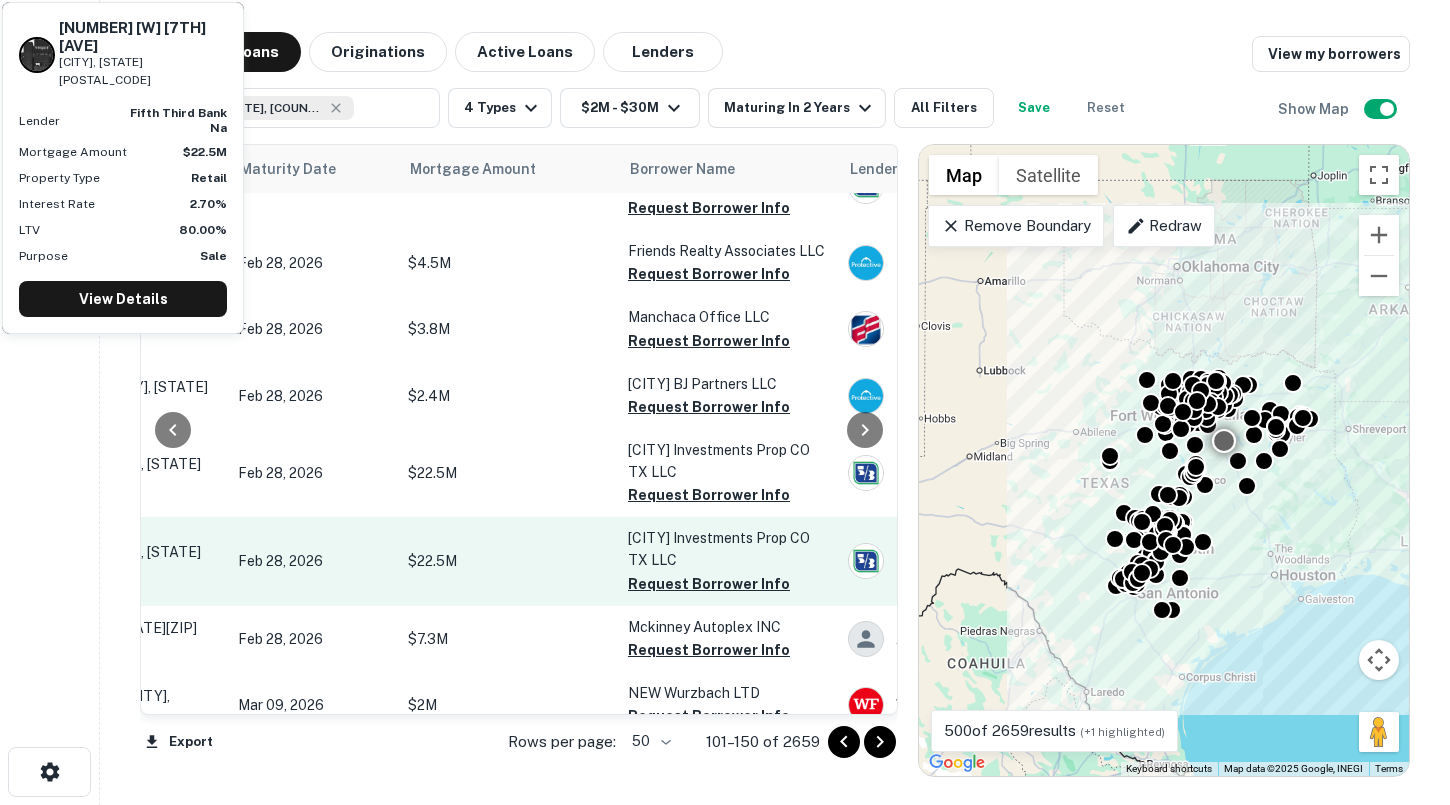 scroll, scrollTop: 3118, scrollLeft: 178, axis: both 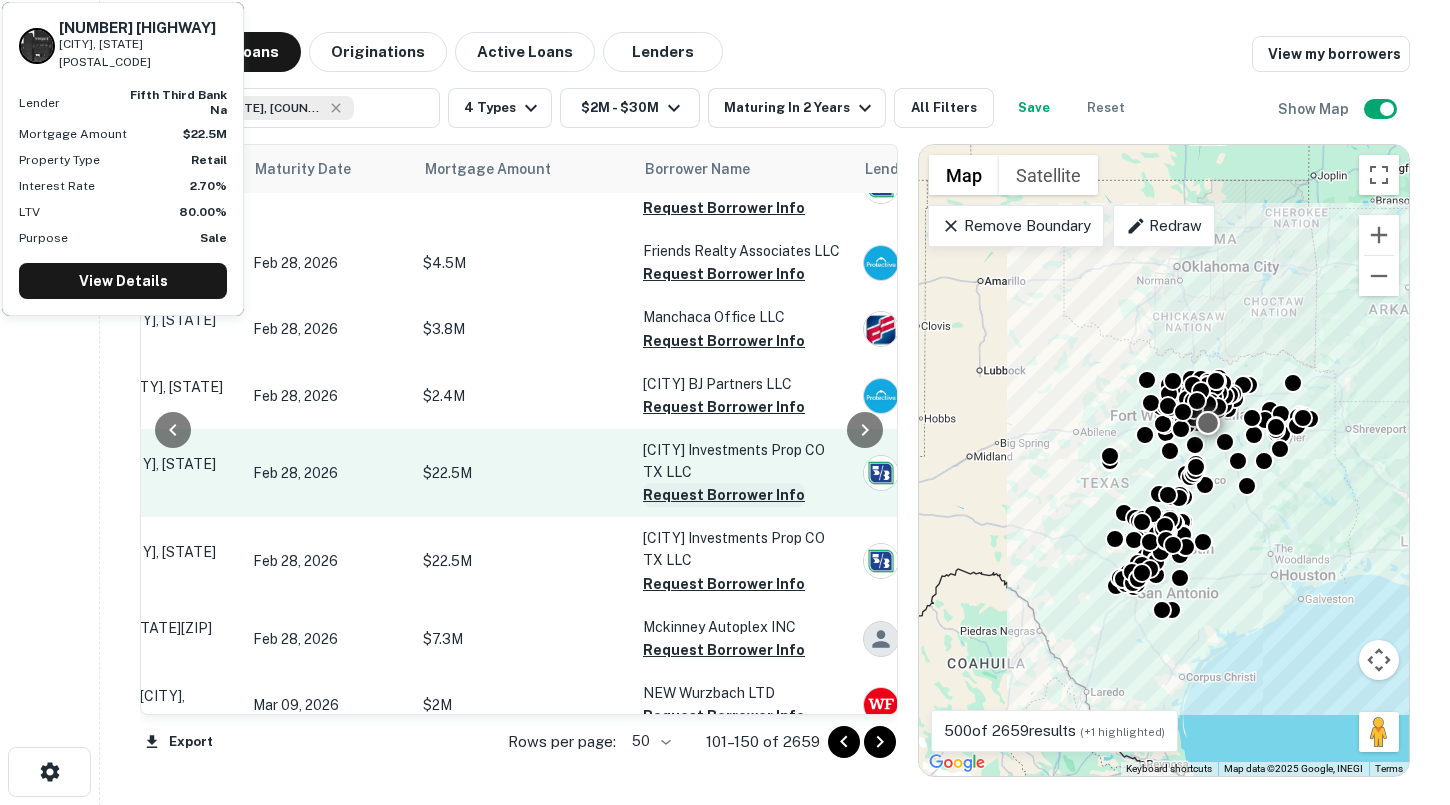 click on "Request Borrower Info" at bounding box center [724, 495] 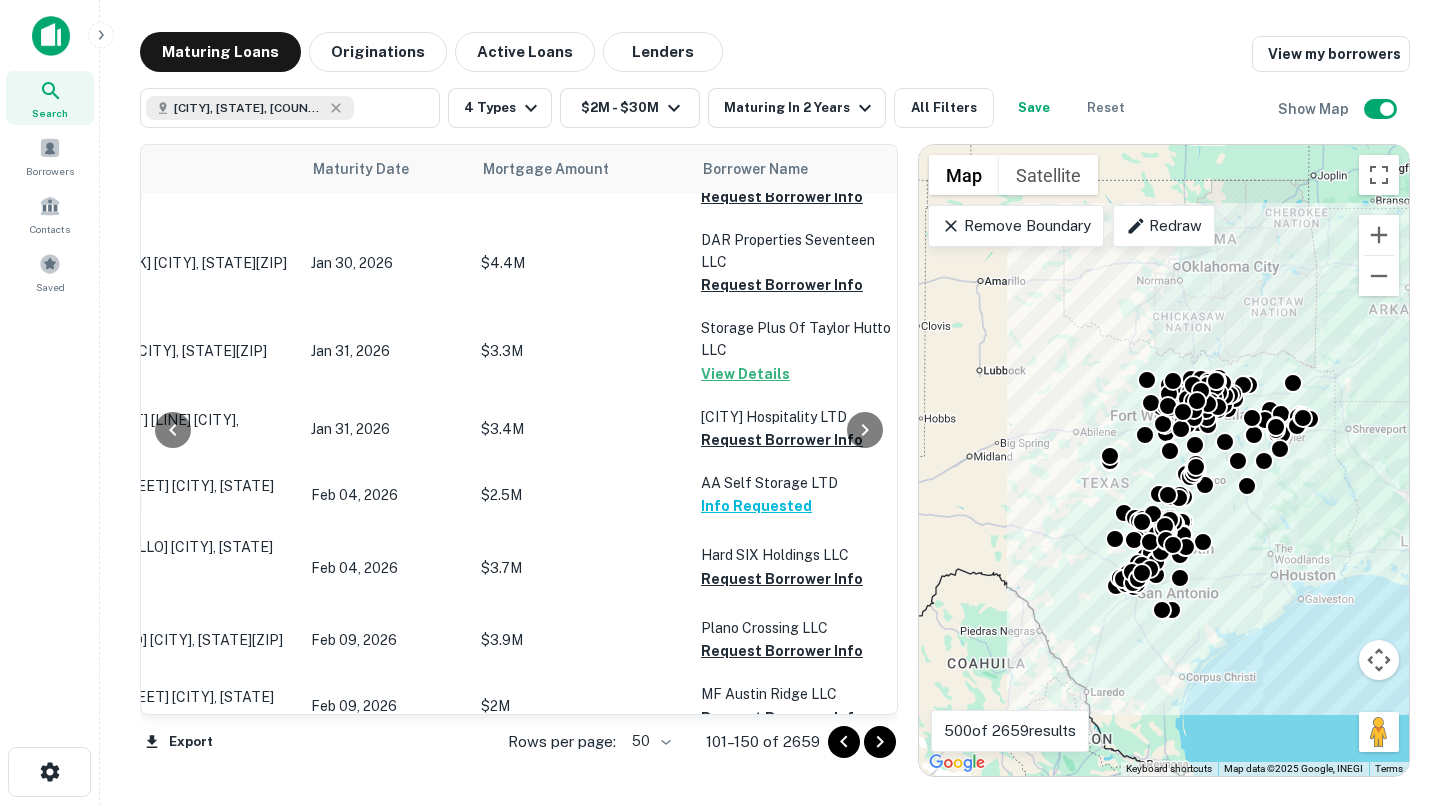 scroll, scrollTop: 1978, scrollLeft: 120, axis: both 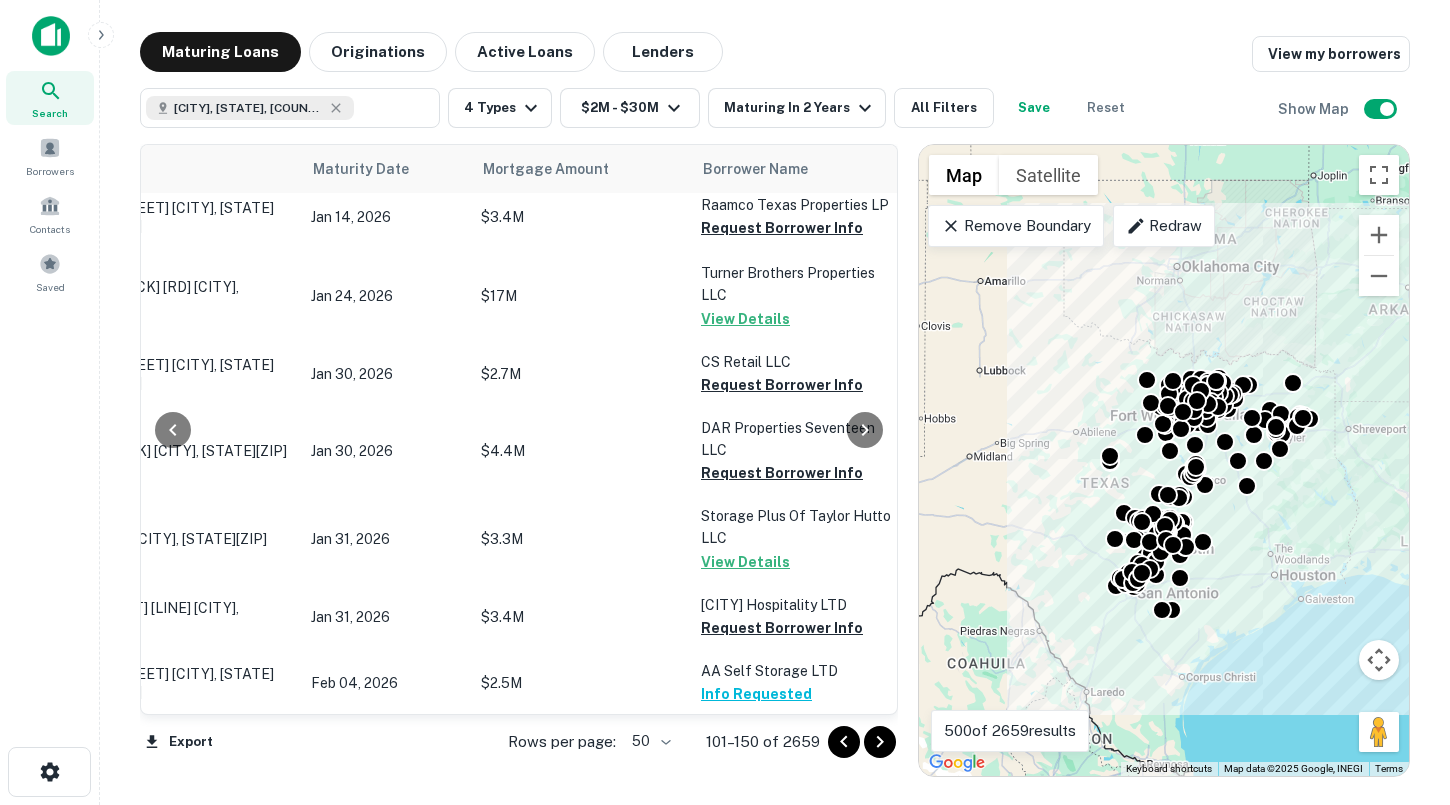 click 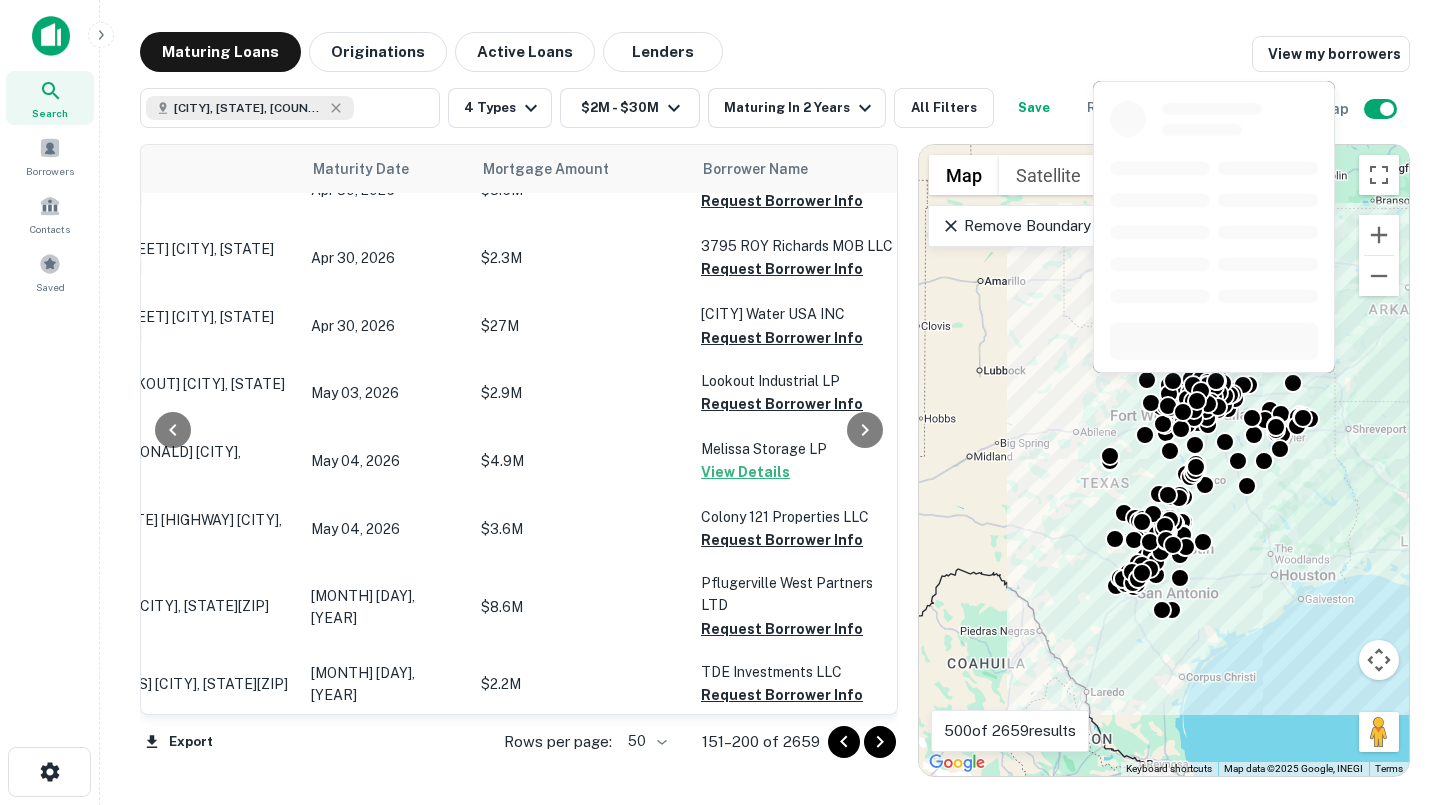 scroll, scrollTop: 1647, scrollLeft: 120, axis: both 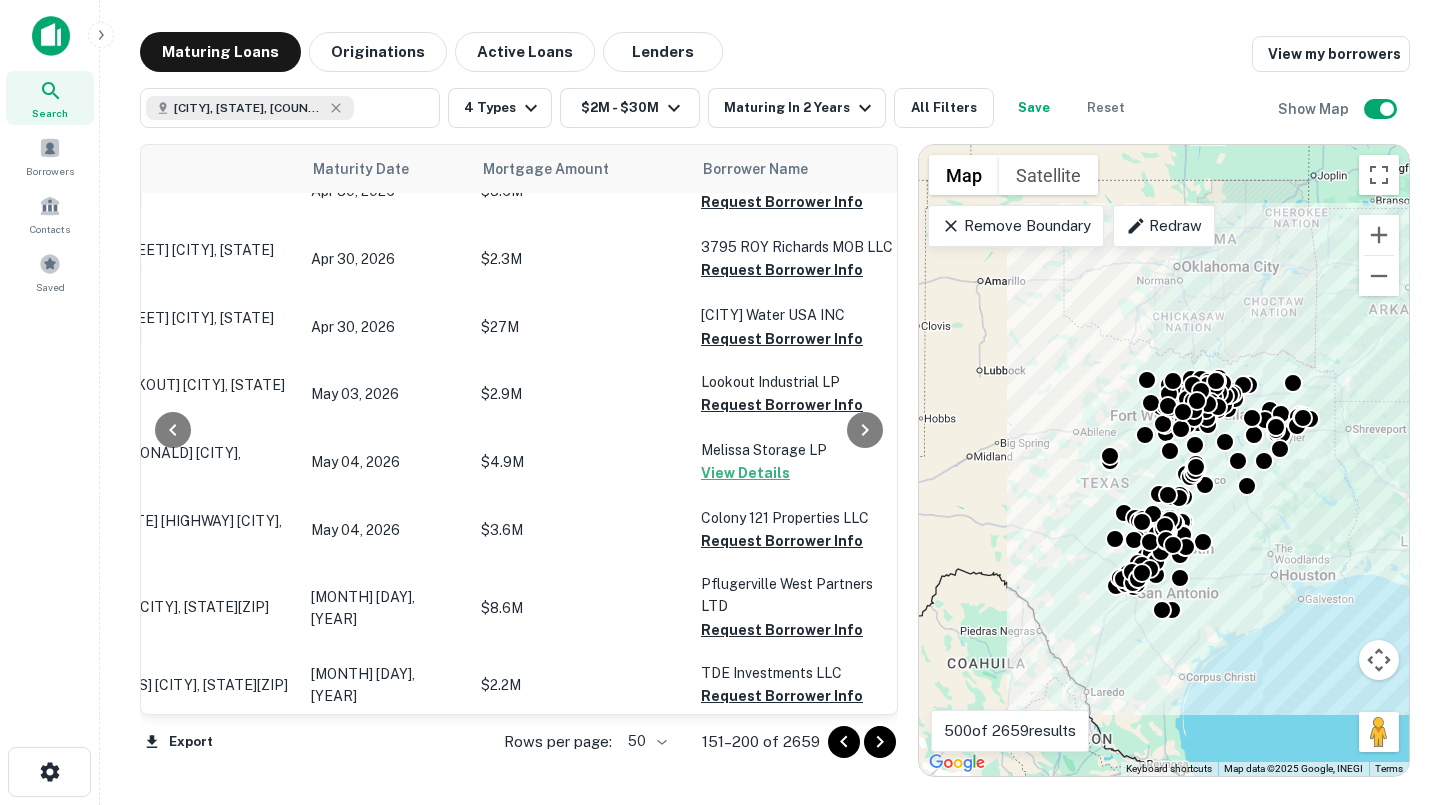 click on "Remove Boundary" at bounding box center (1015, 226) 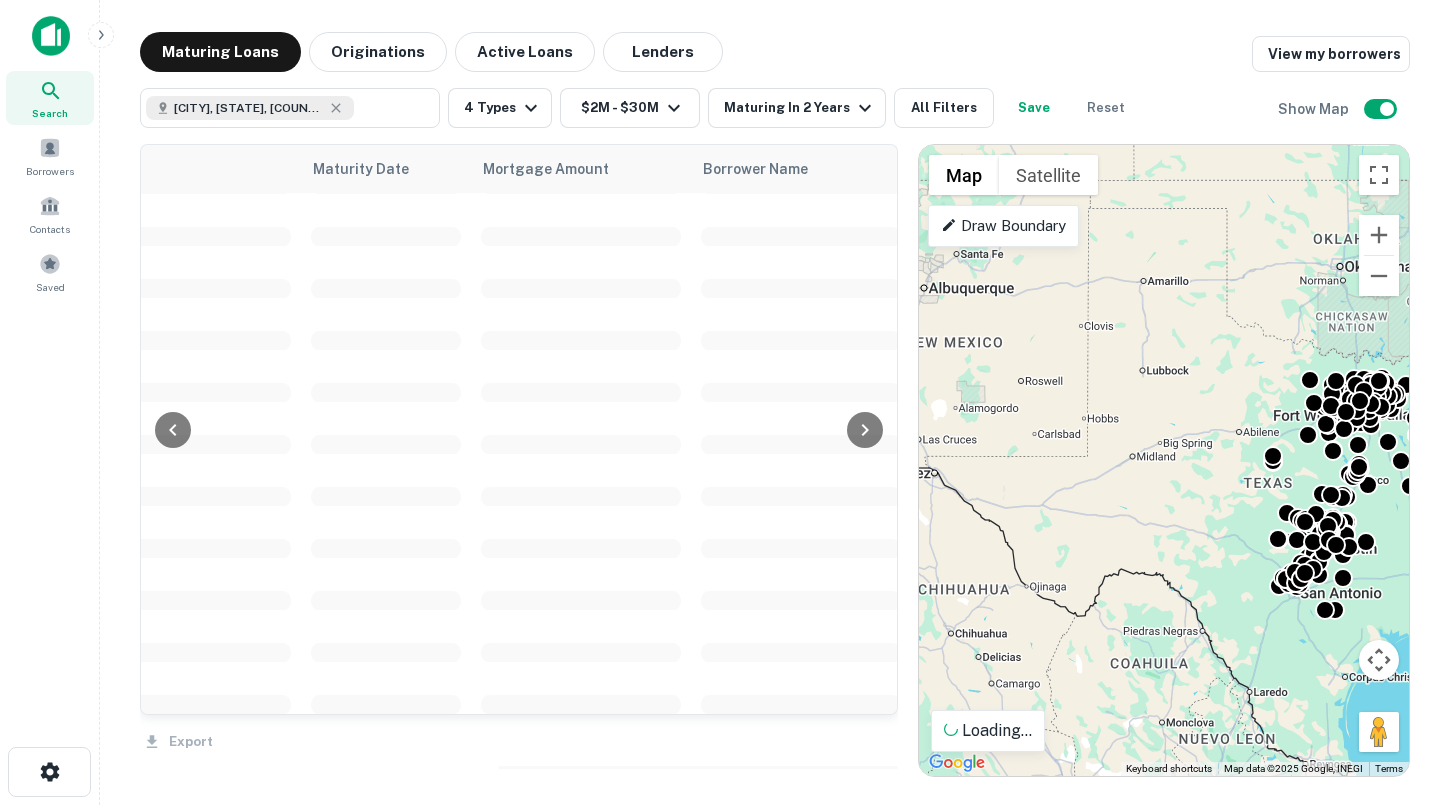 drag, startPoint x: 1201, startPoint y: 409, endPoint x: 1305, endPoint y: 414, distance: 104.120125 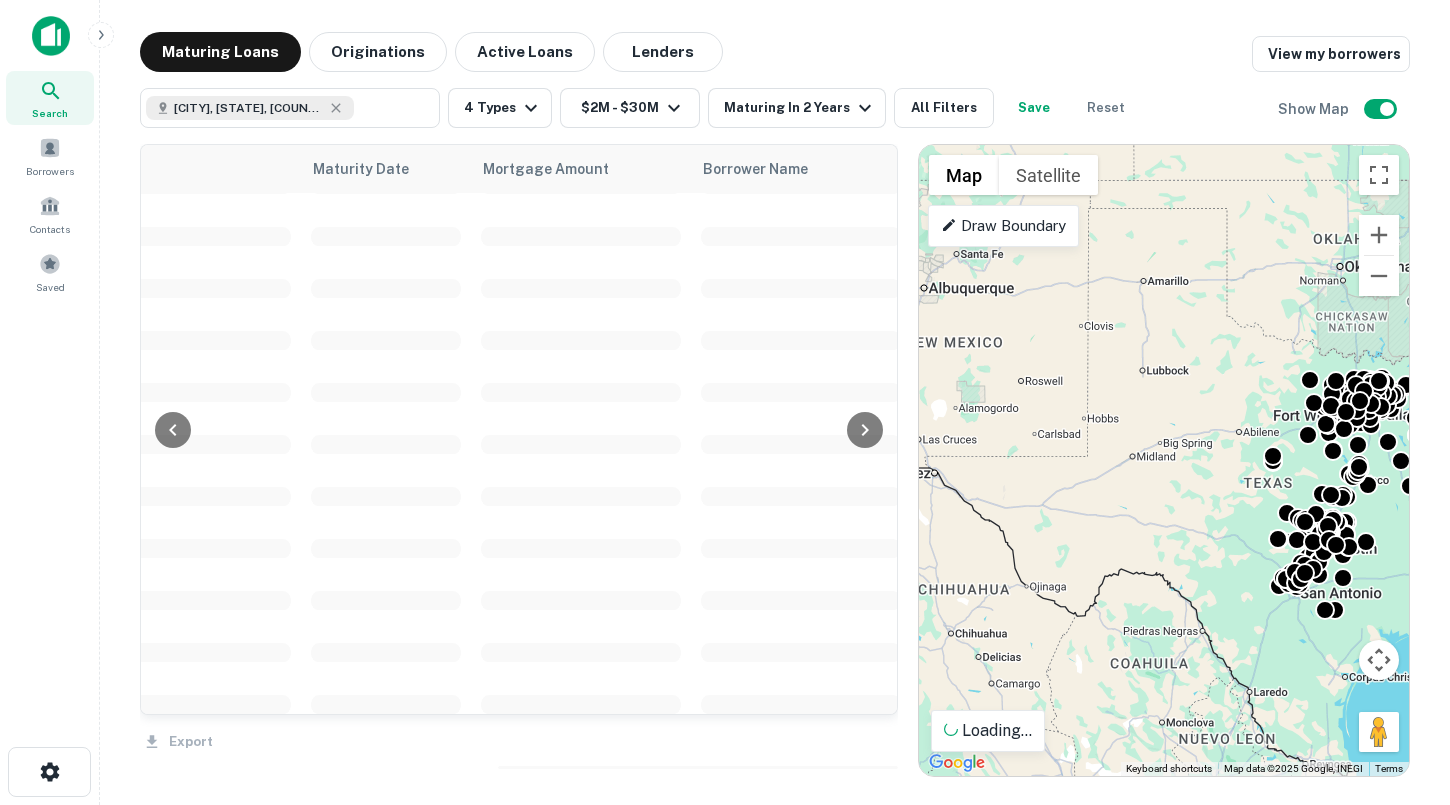 click on "To activate drag with keyboard, press Alt + Enter. Once in keyboard drag state, use the arrow keys to move the marker. To complete the drag, press the Enter key. To cancel, press Escape." at bounding box center [1164, 460] 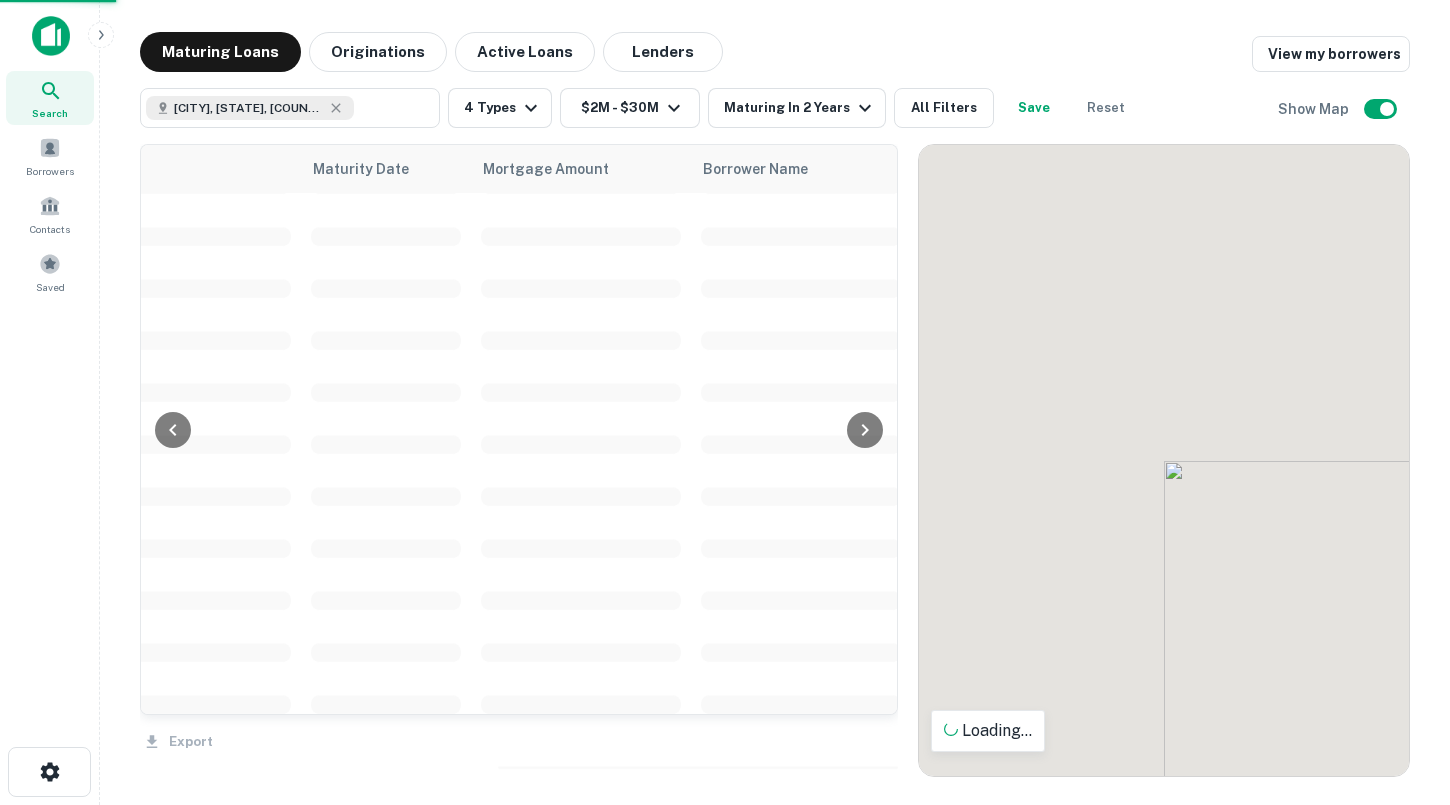 drag, startPoint x: 1041, startPoint y: 408, endPoint x: 1199, endPoint y: 462, distance: 166.97305 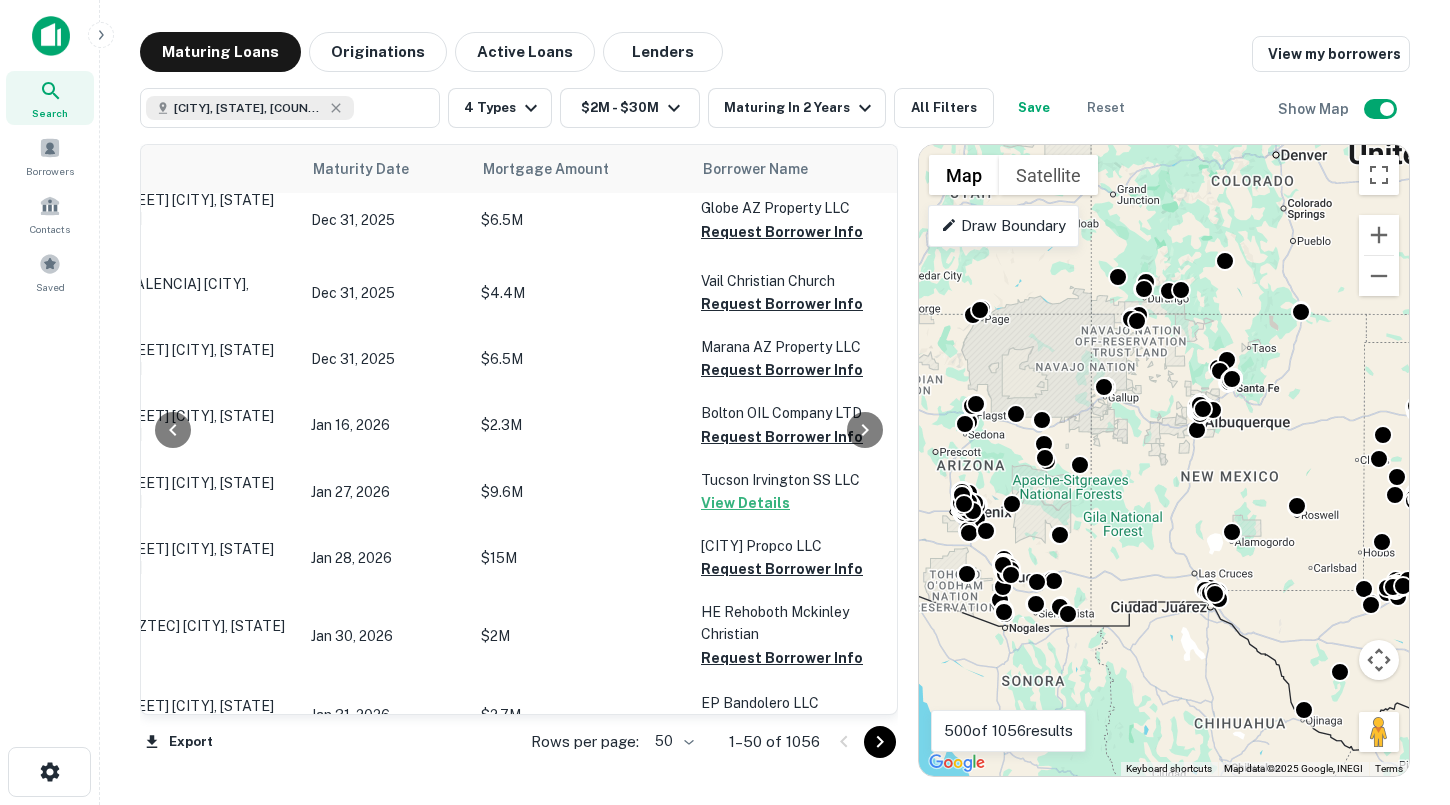 drag, startPoint x: 1143, startPoint y: 345, endPoint x: 1184, endPoint y: 460, distance: 122.09013 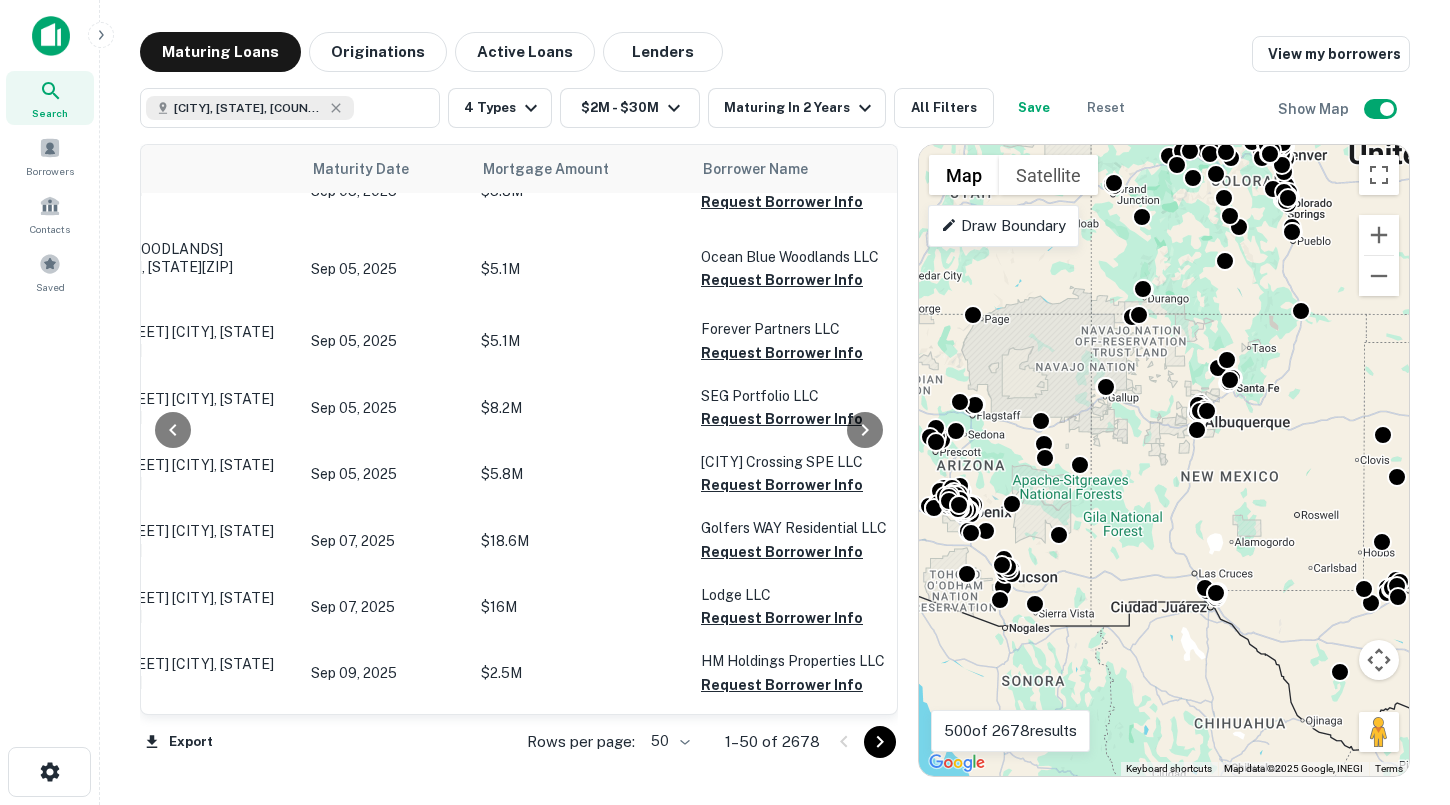 click on "Draw Boundary" at bounding box center (1003, 226) 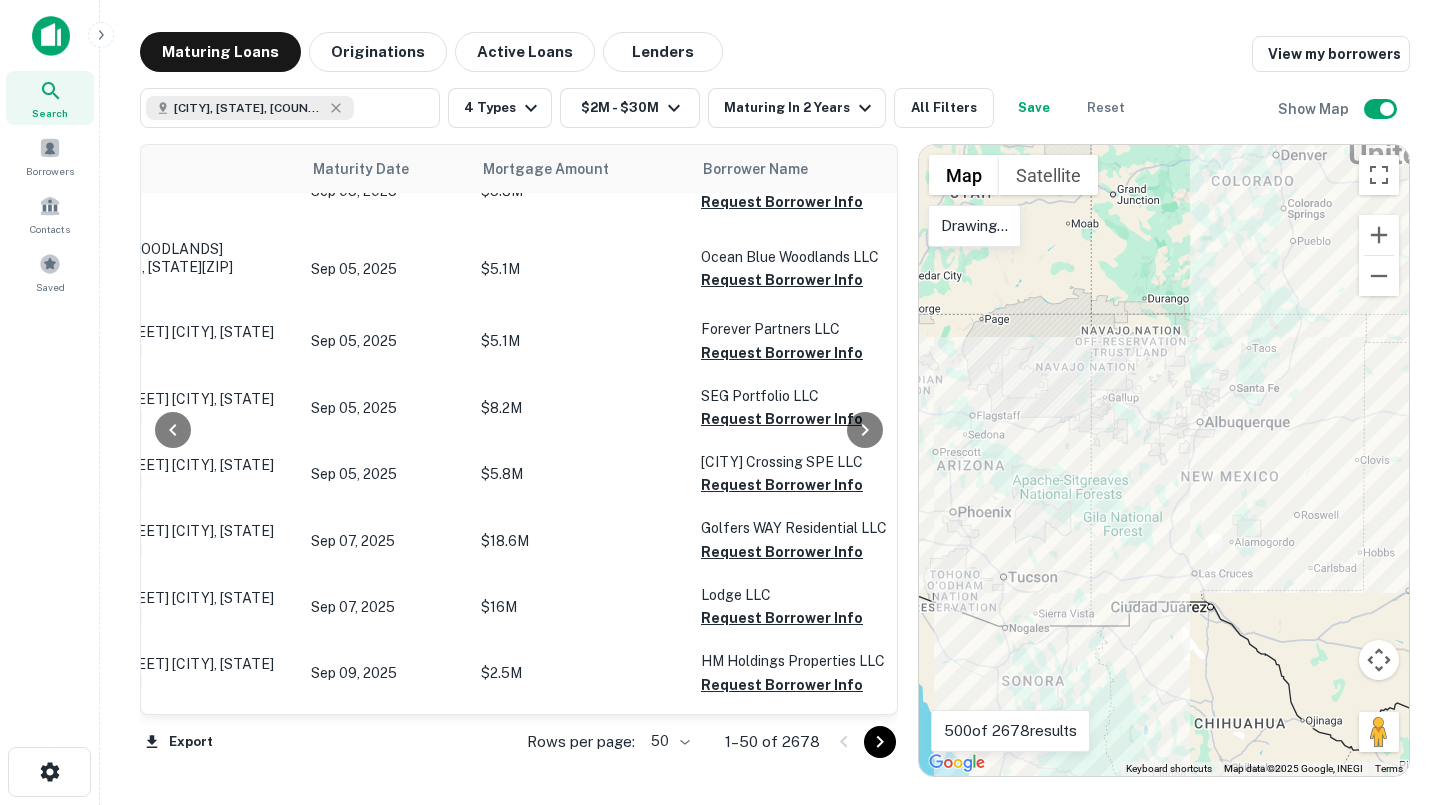 drag, startPoint x: 1258, startPoint y: 326, endPoint x: 1241, endPoint y: 327, distance: 17.029387 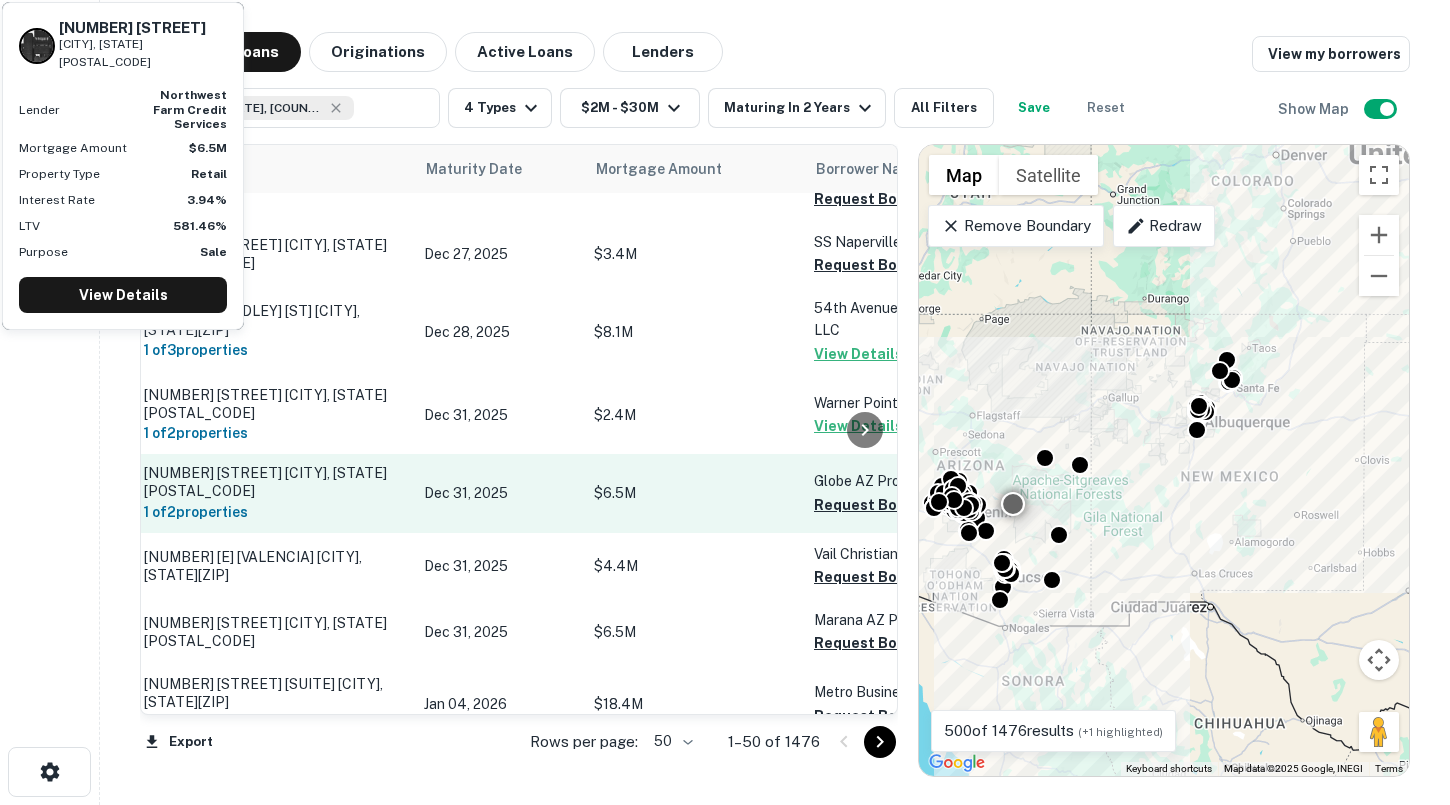 scroll, scrollTop: 1843, scrollLeft: 0, axis: vertical 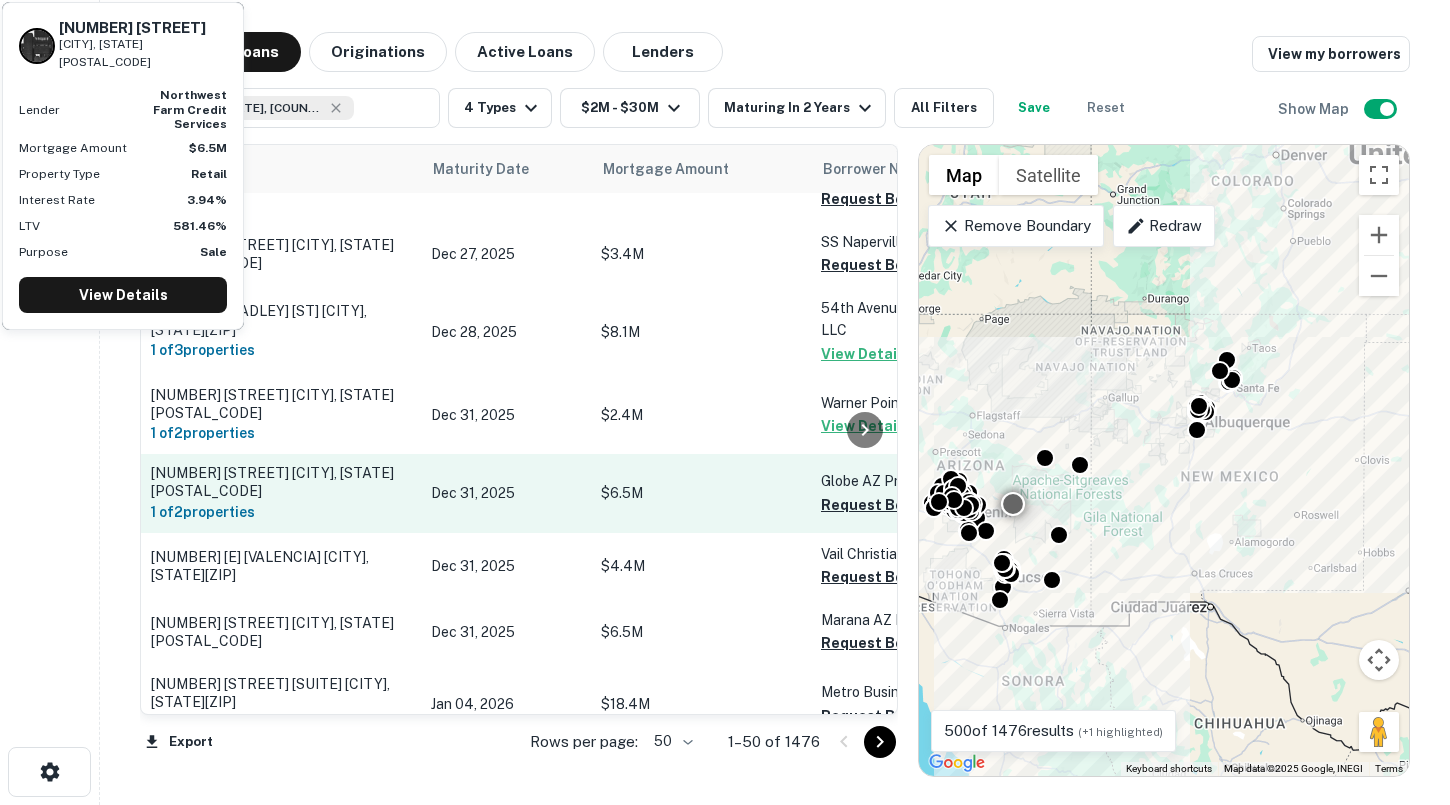 click on "$6.5M" at bounding box center [701, 493] 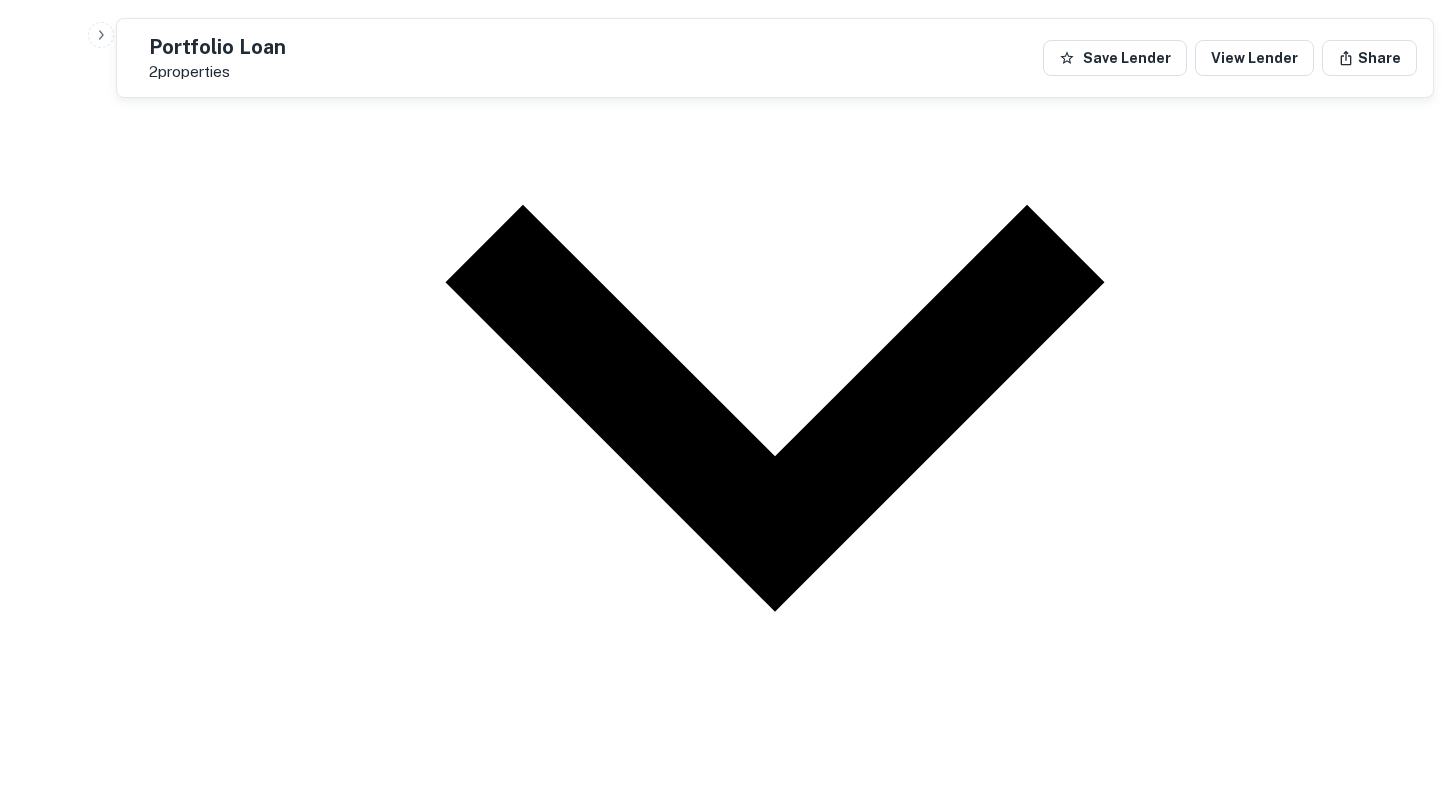 scroll, scrollTop: 1696, scrollLeft: 0, axis: vertical 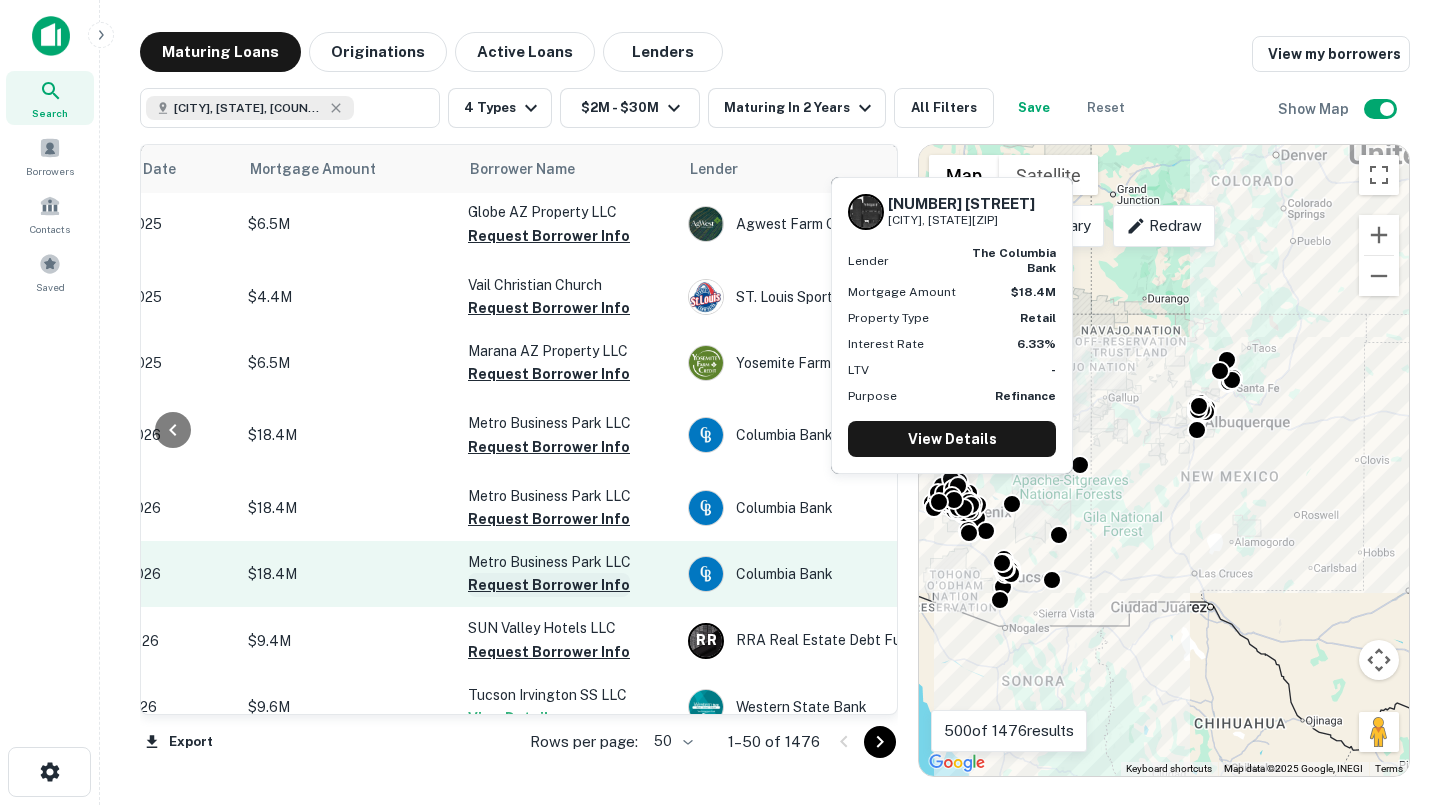 click on "Request Borrower Info" at bounding box center [549, 585] 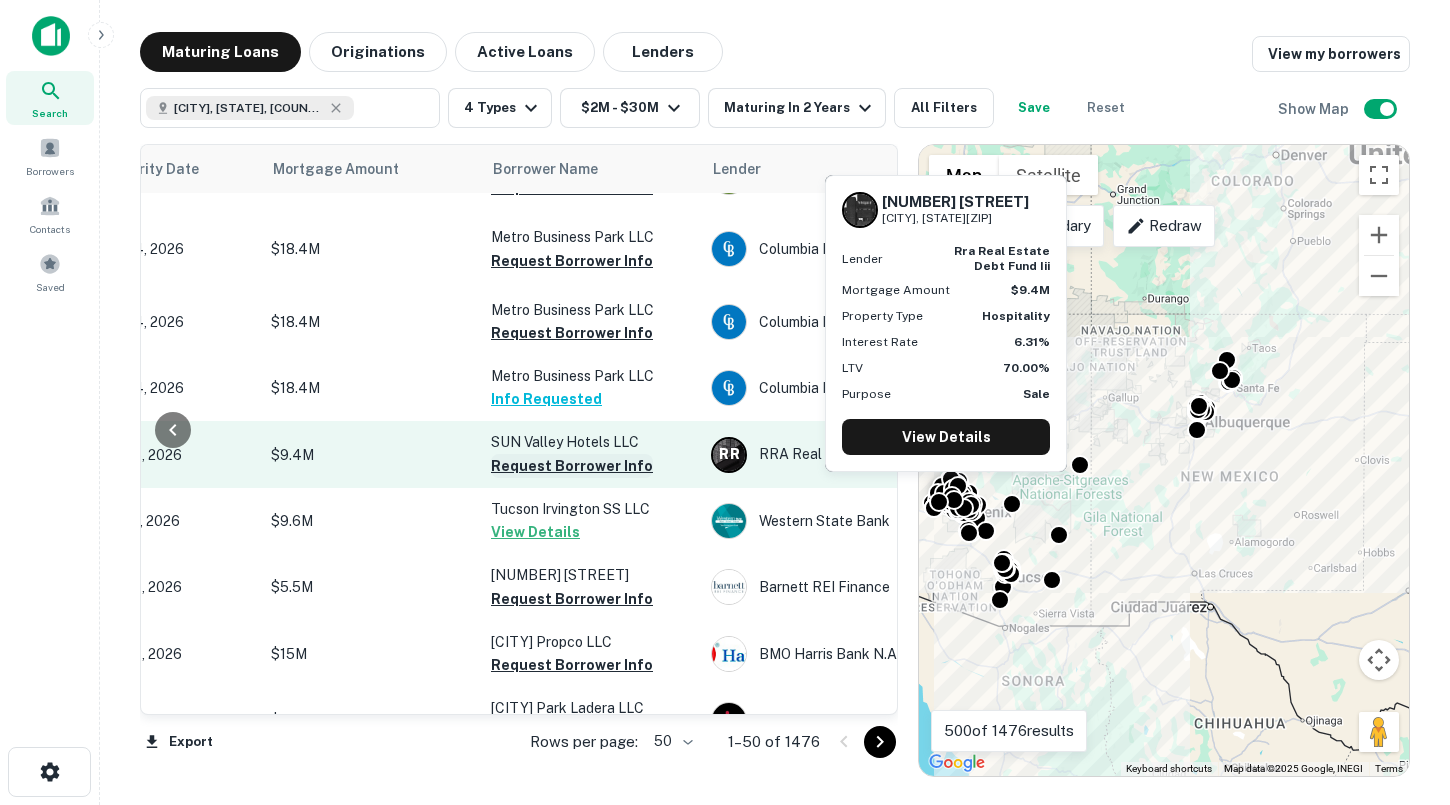 scroll, scrollTop: 2298, scrollLeft: 317, axis: both 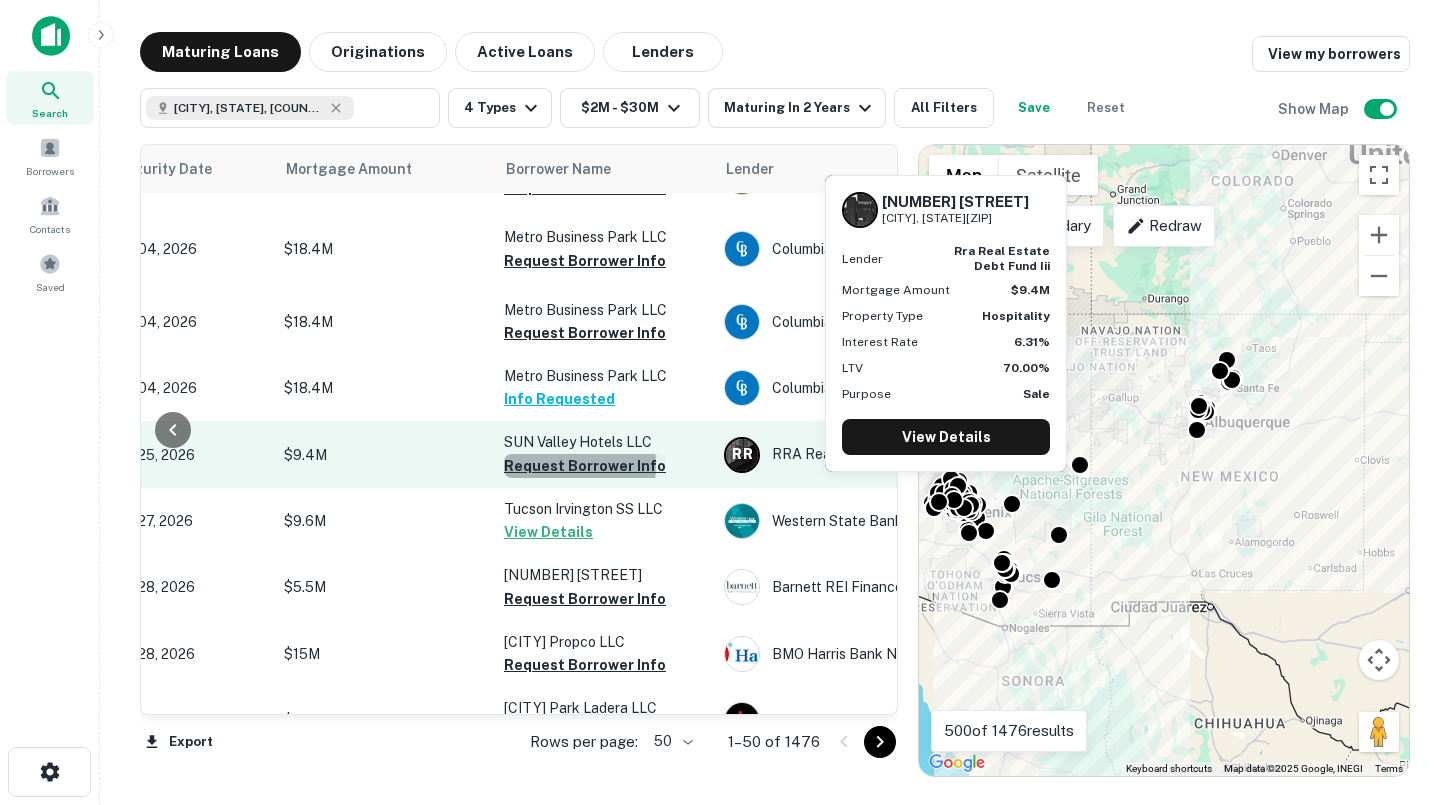 click on "Request Borrower Info" at bounding box center [585, 466] 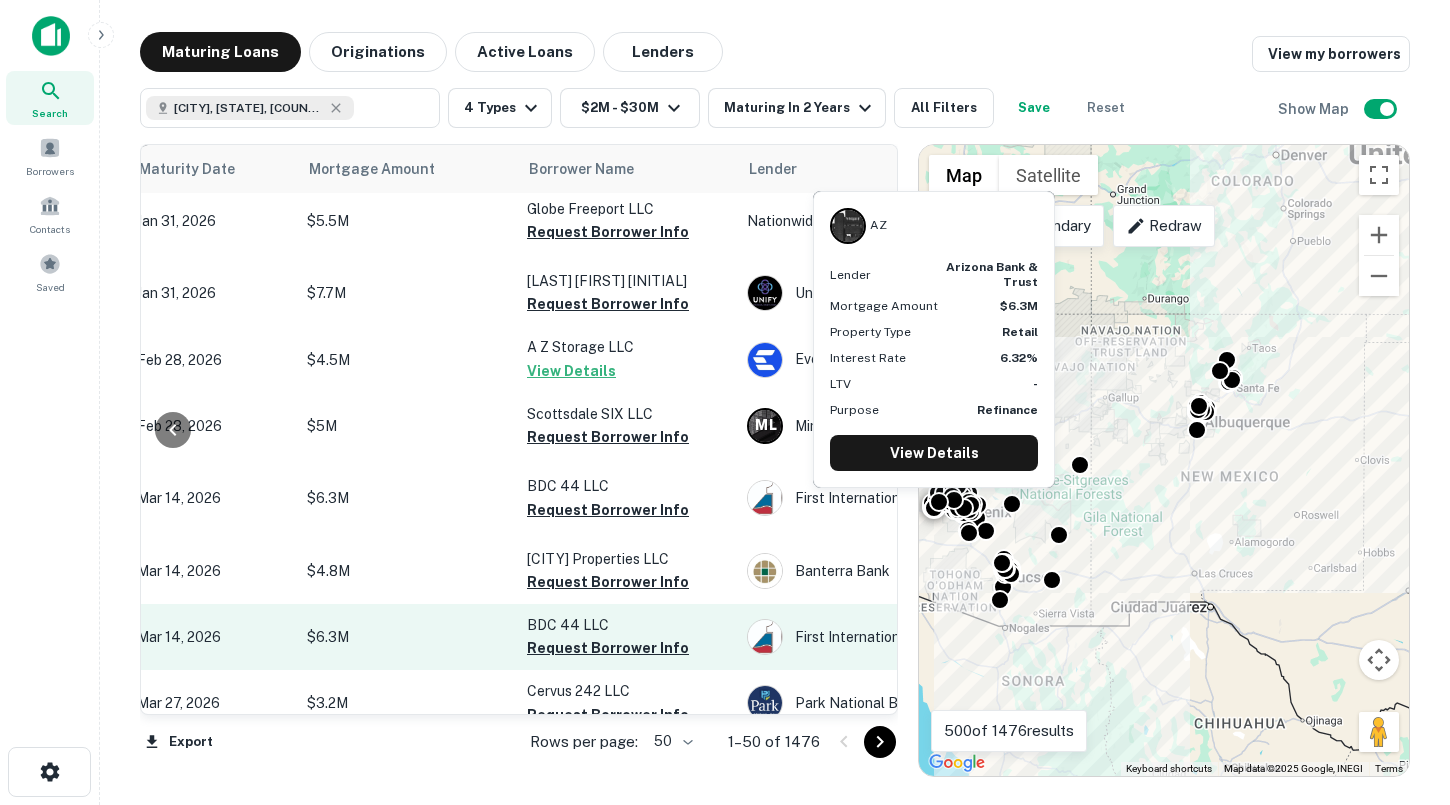 scroll, scrollTop: 2936, scrollLeft: 272, axis: both 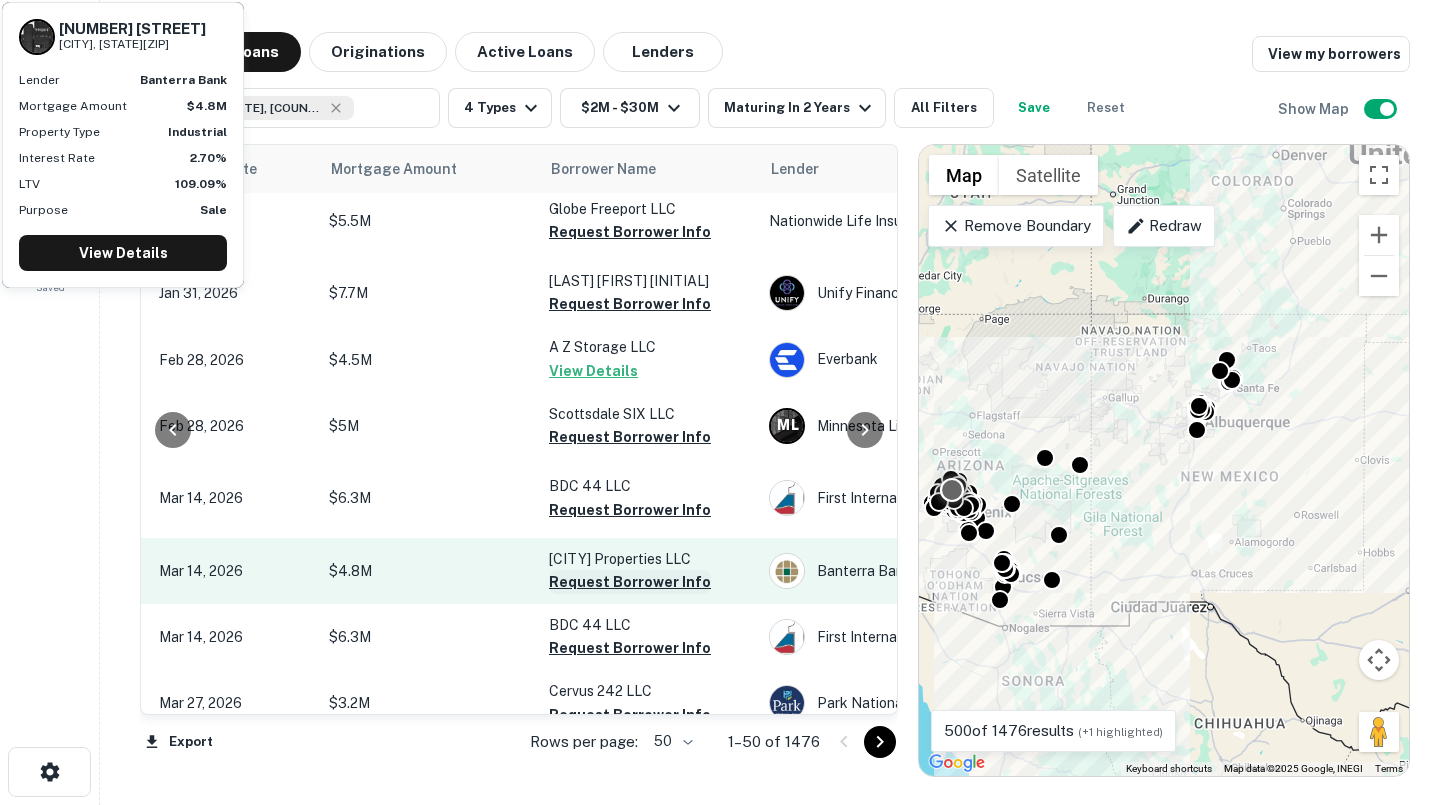 click on "Request Borrower Info" at bounding box center [630, 582] 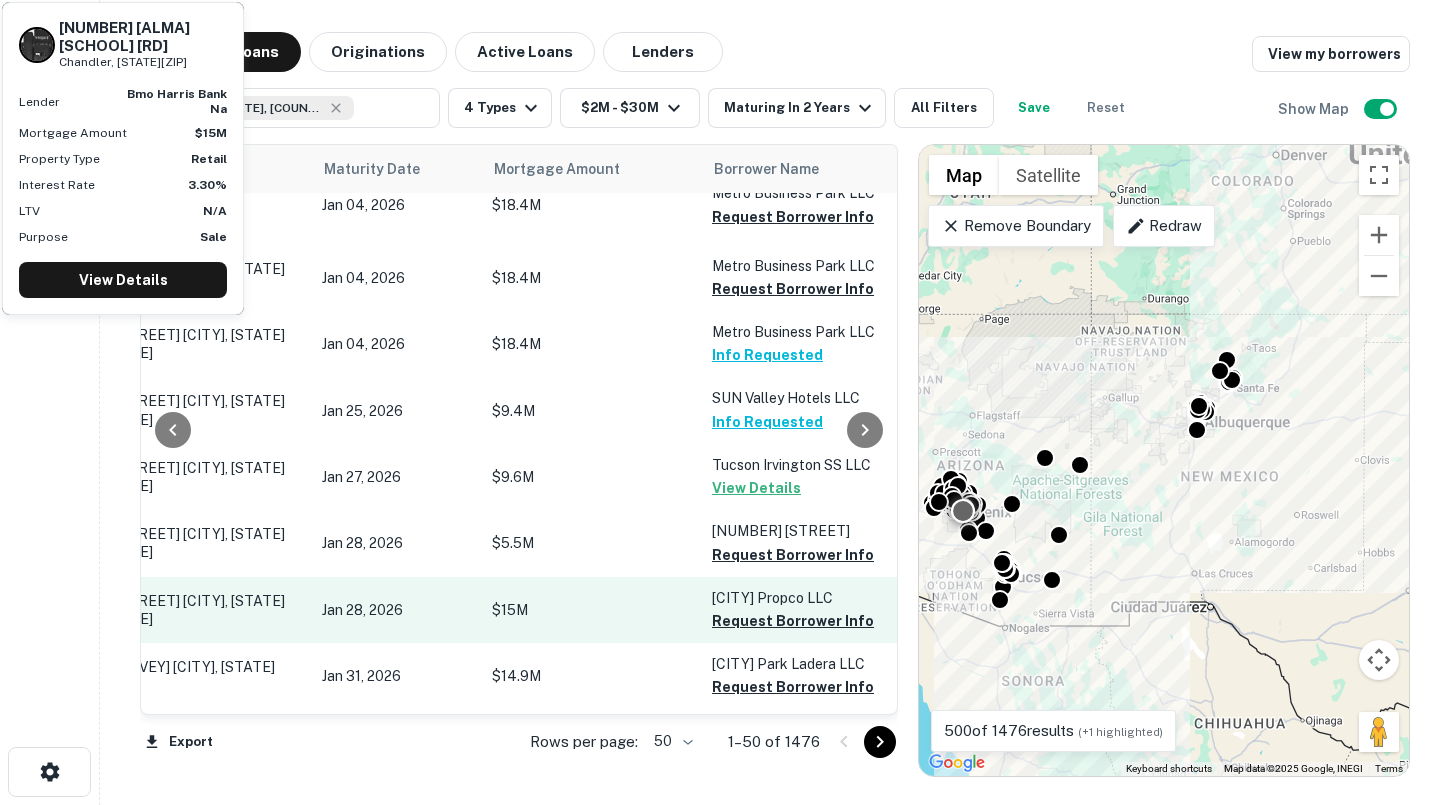 scroll, scrollTop: 2342, scrollLeft: 110, axis: both 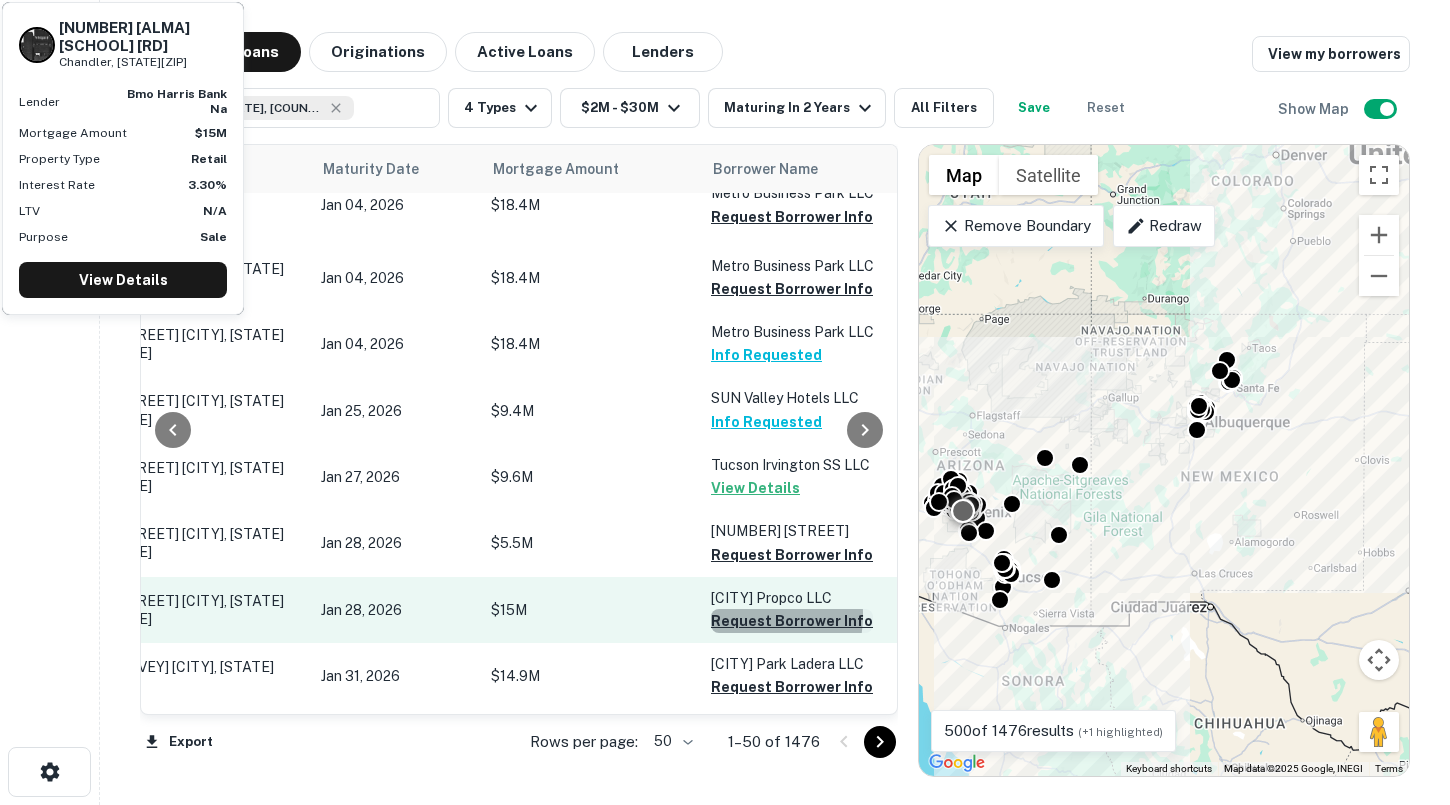 click on "Request Borrower Info" at bounding box center [792, 621] 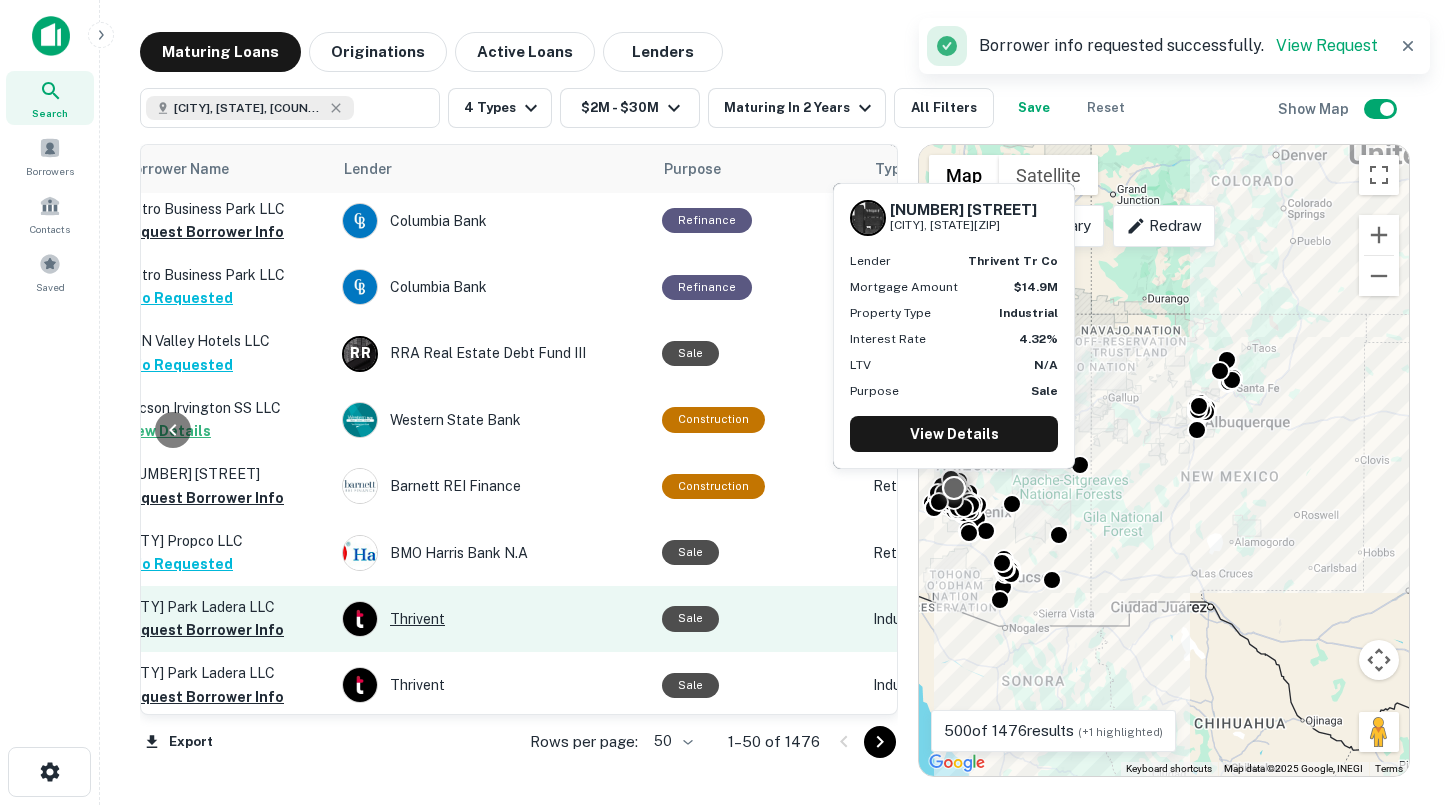 scroll, scrollTop: 2399, scrollLeft: 519, axis: both 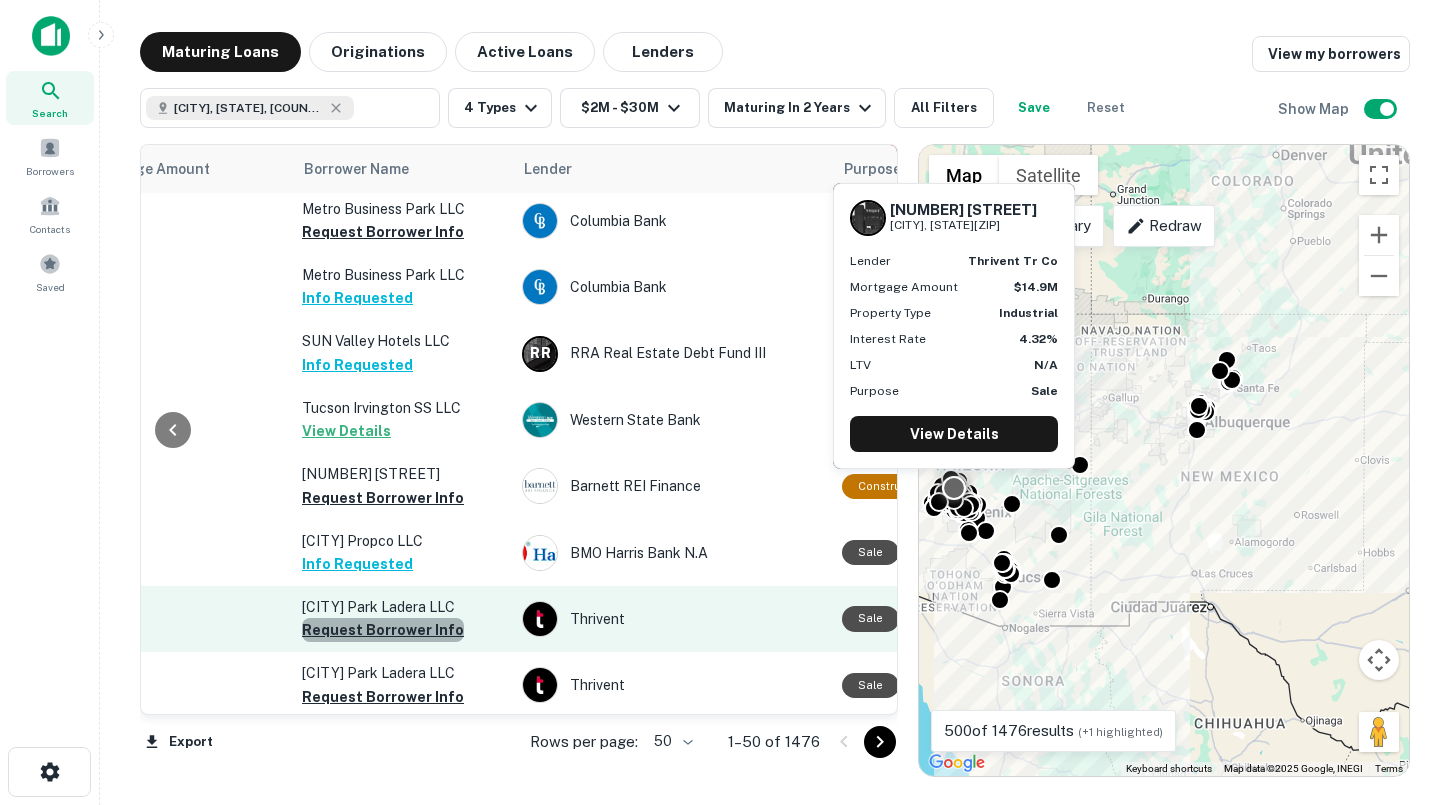click on "Request Borrower Info" at bounding box center (383, 630) 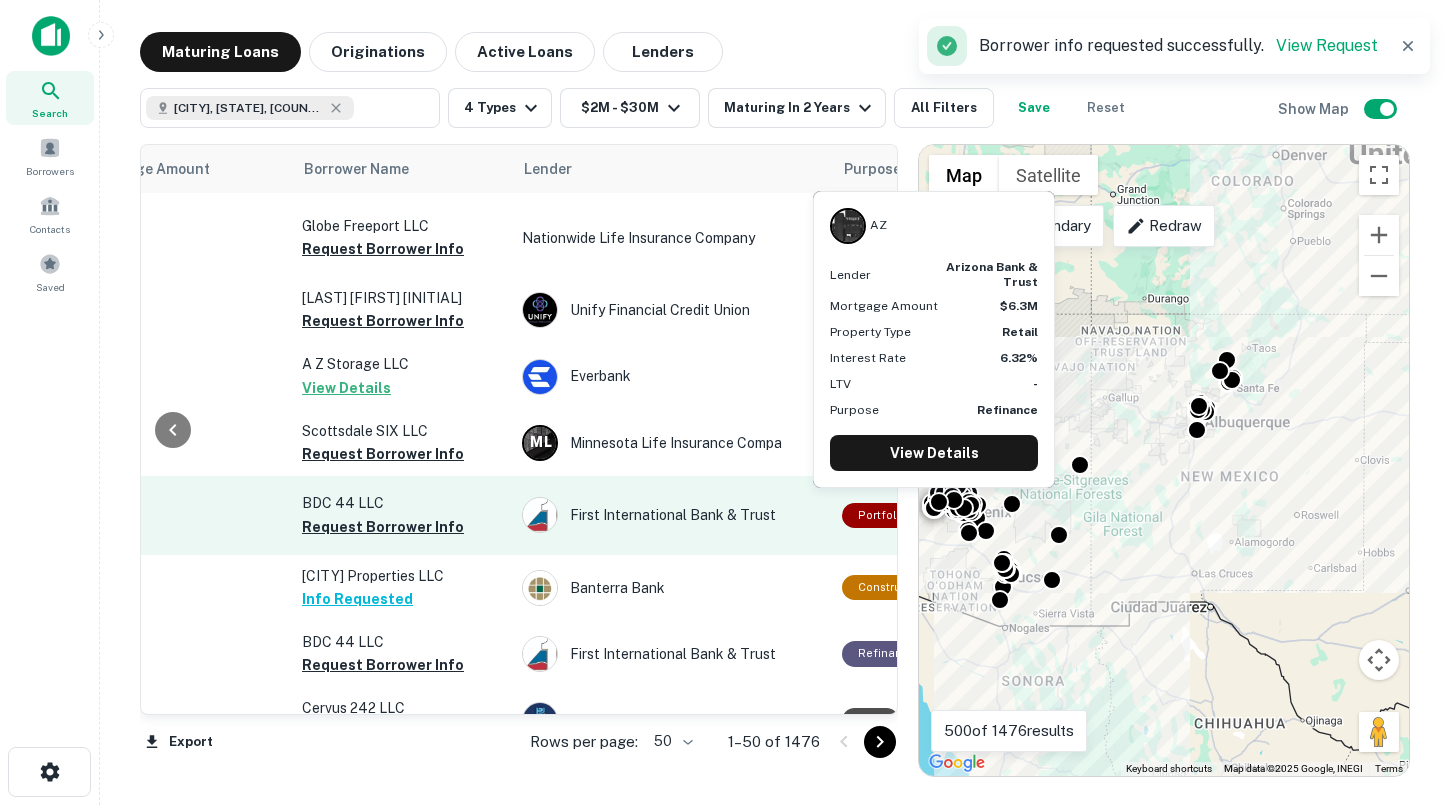 scroll, scrollTop: 2936, scrollLeft: 519, axis: both 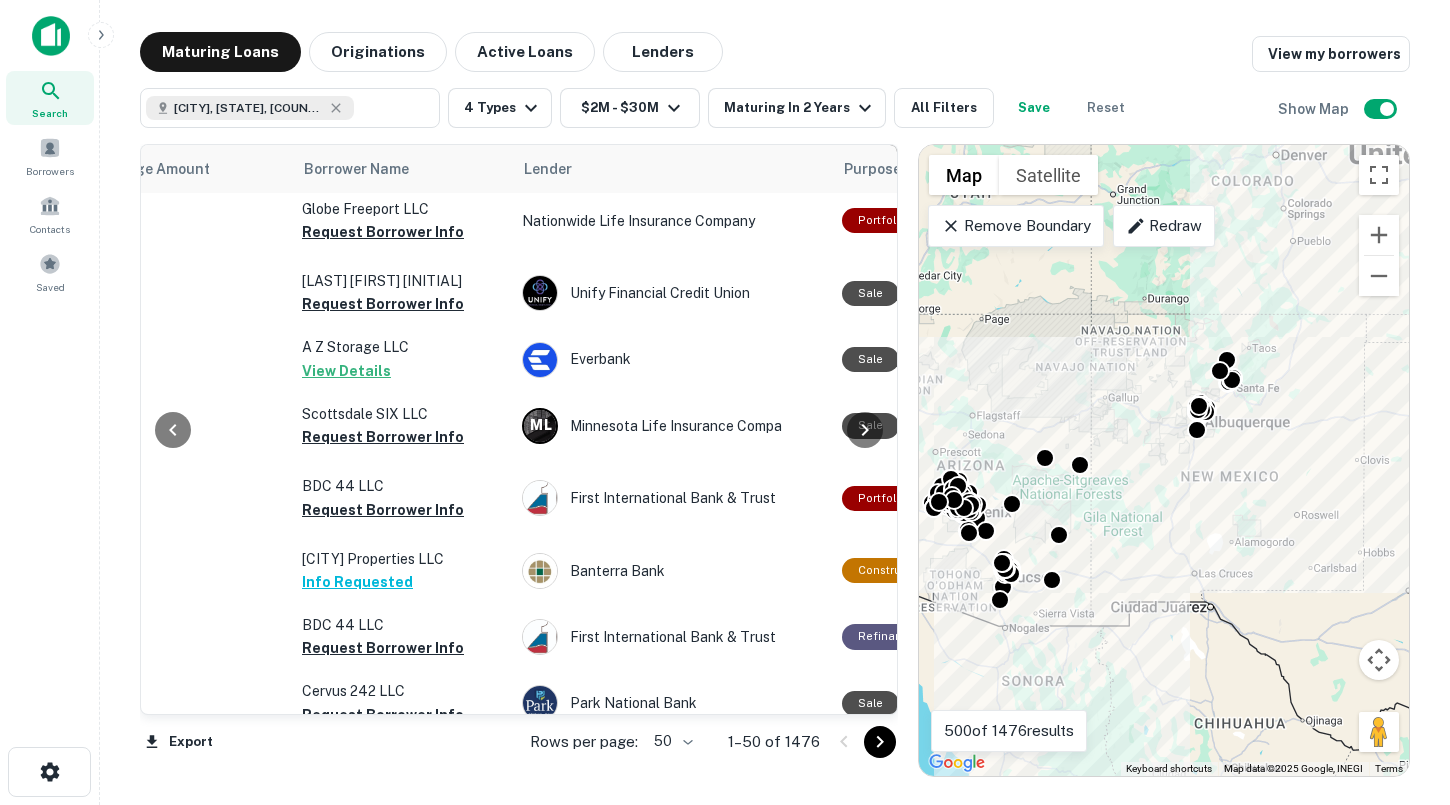 click 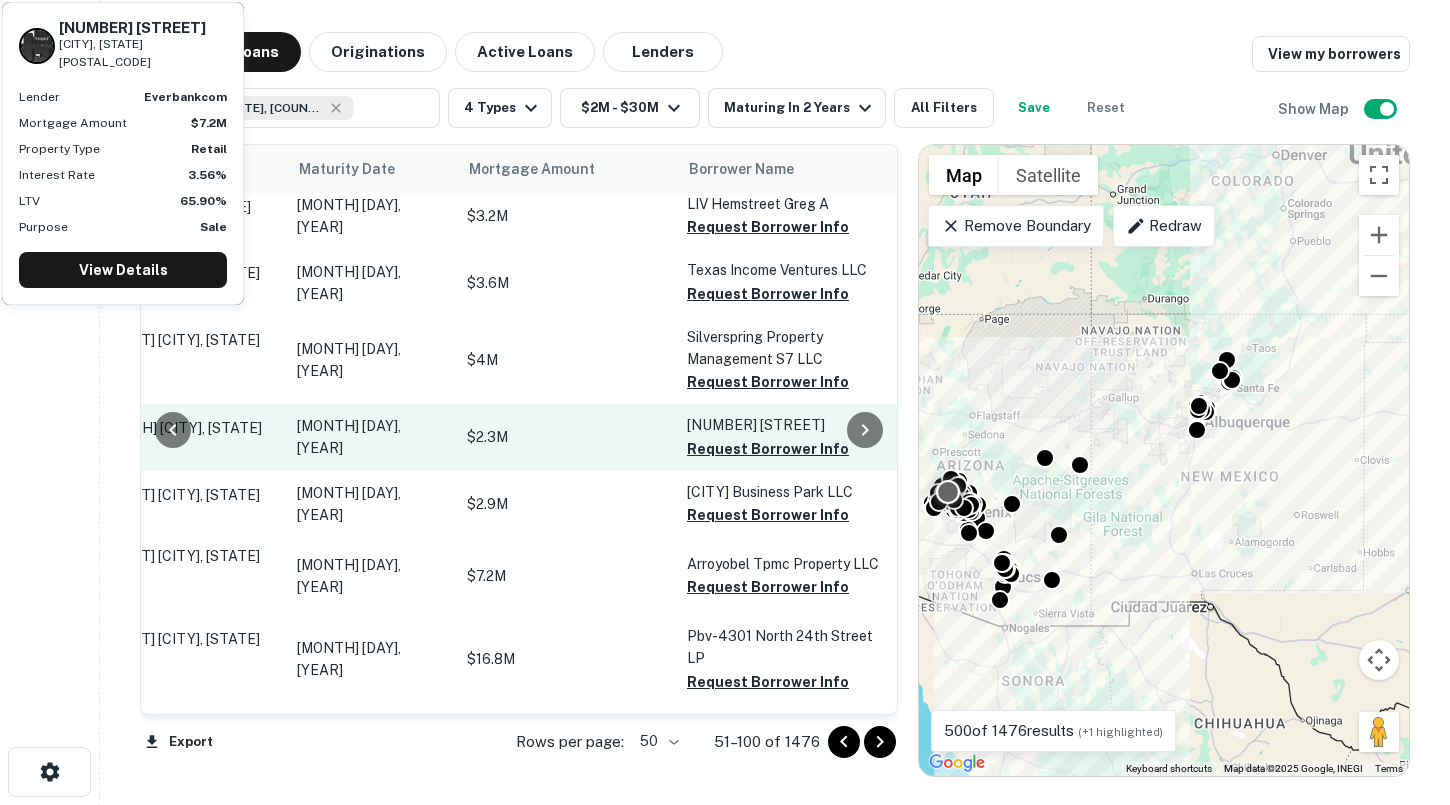 scroll, scrollTop: 2321, scrollLeft: 134, axis: both 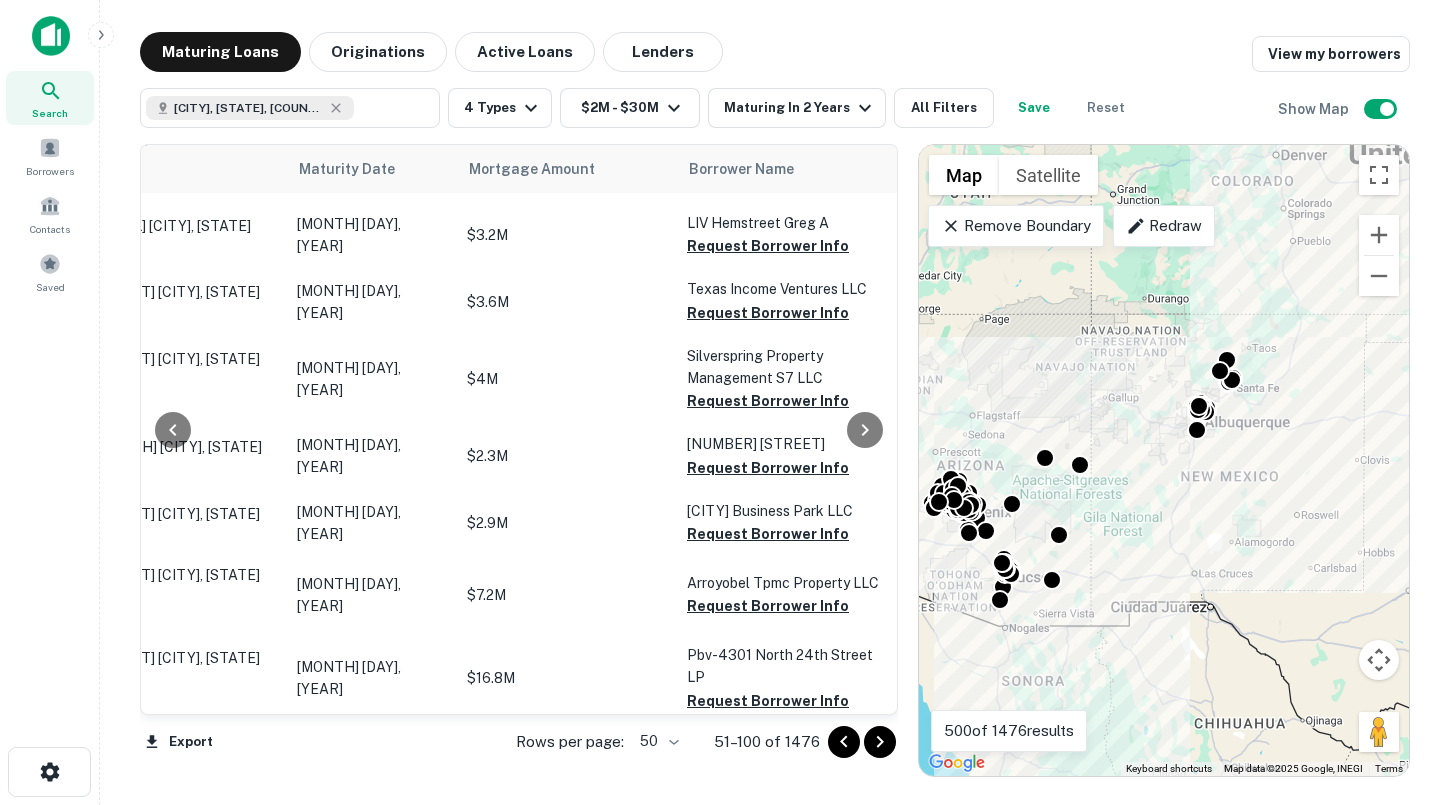 click on "Remove Boundary" at bounding box center (1015, 226) 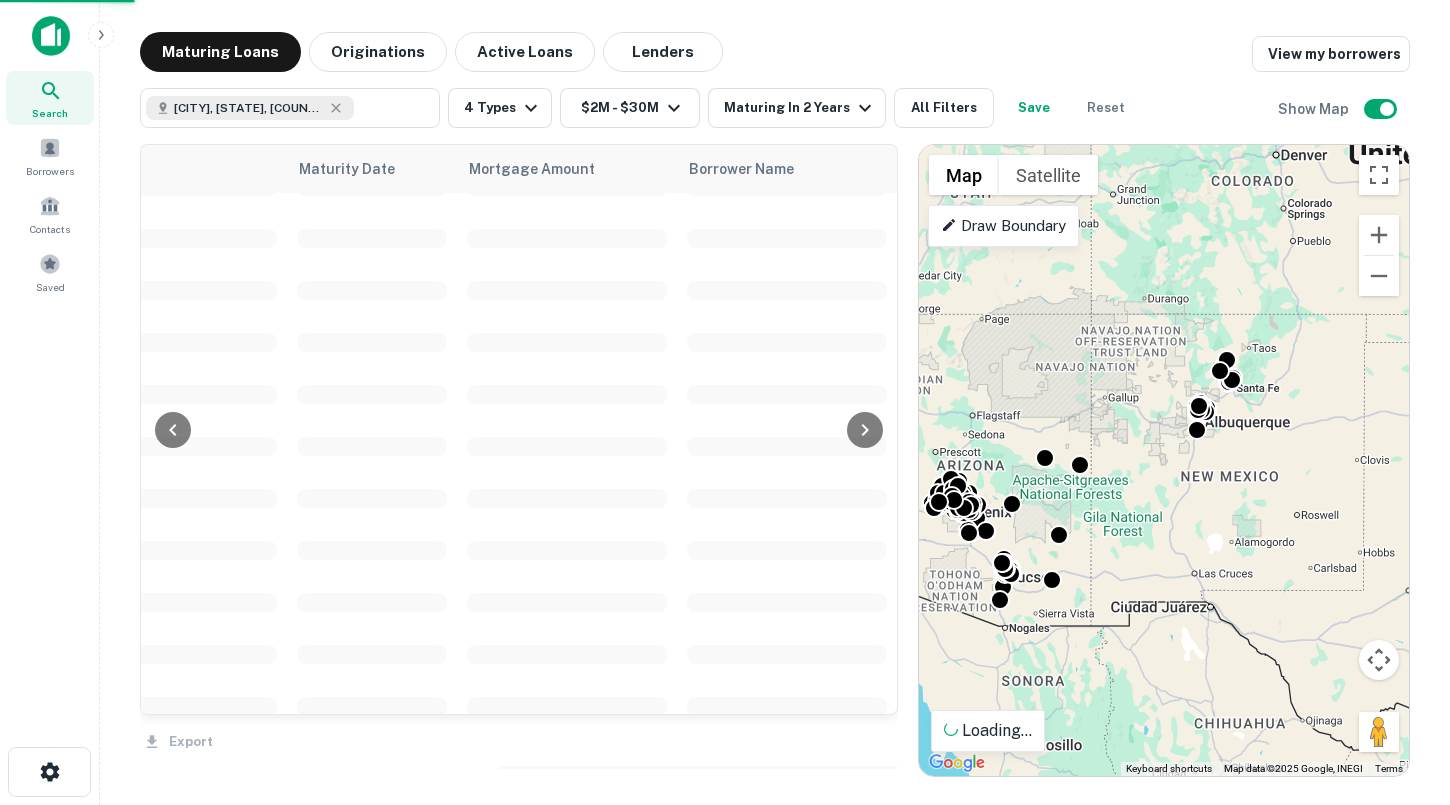 drag, startPoint x: 1148, startPoint y: 448, endPoint x: 953, endPoint y: 284, distance: 254.79599 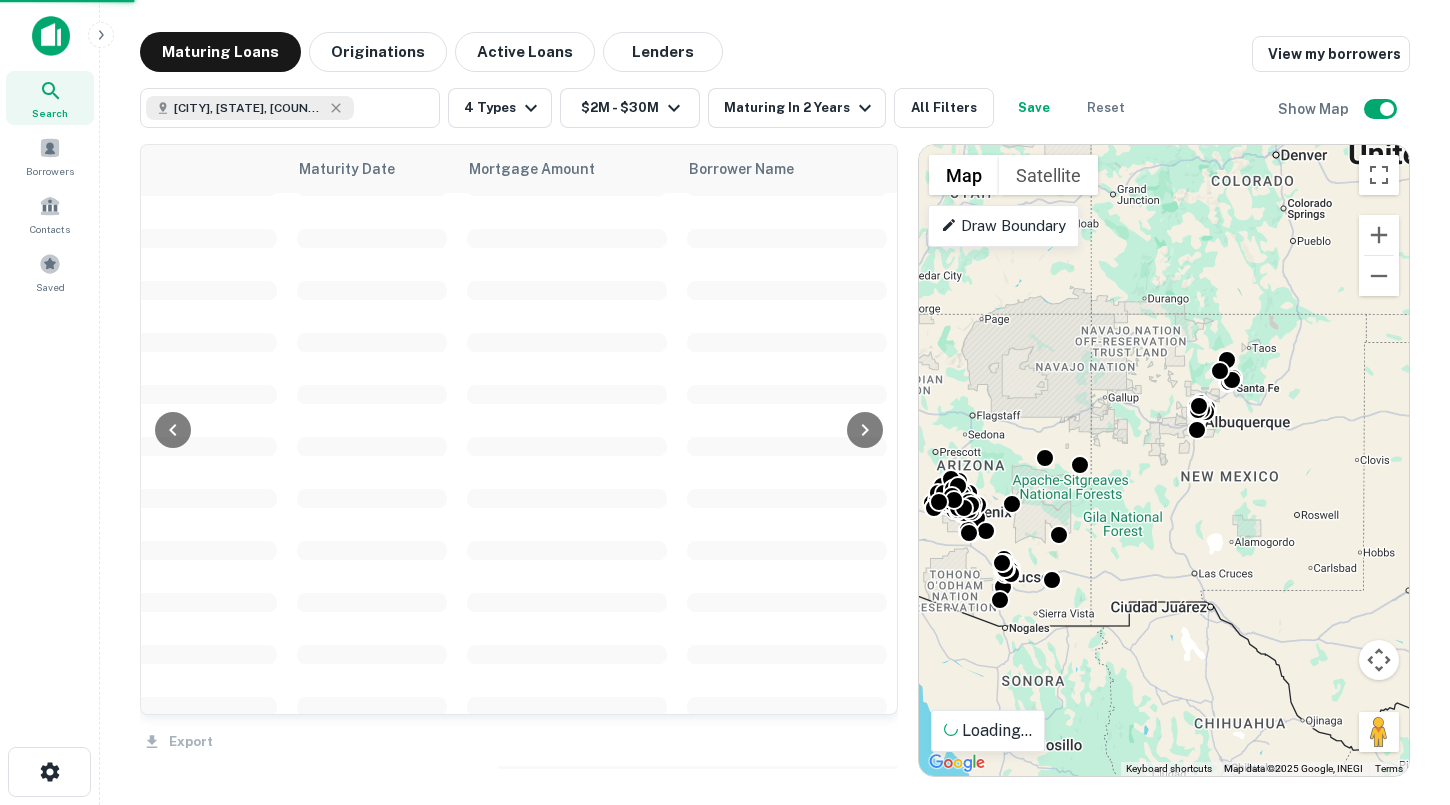 click on "To activate drag with keyboard, press Alt + Enter. Once in keyboard drag state, use the arrow keys to move the marker. To complete the drag, press the Enter key. To cancel, press Escape." at bounding box center [1164, 460] 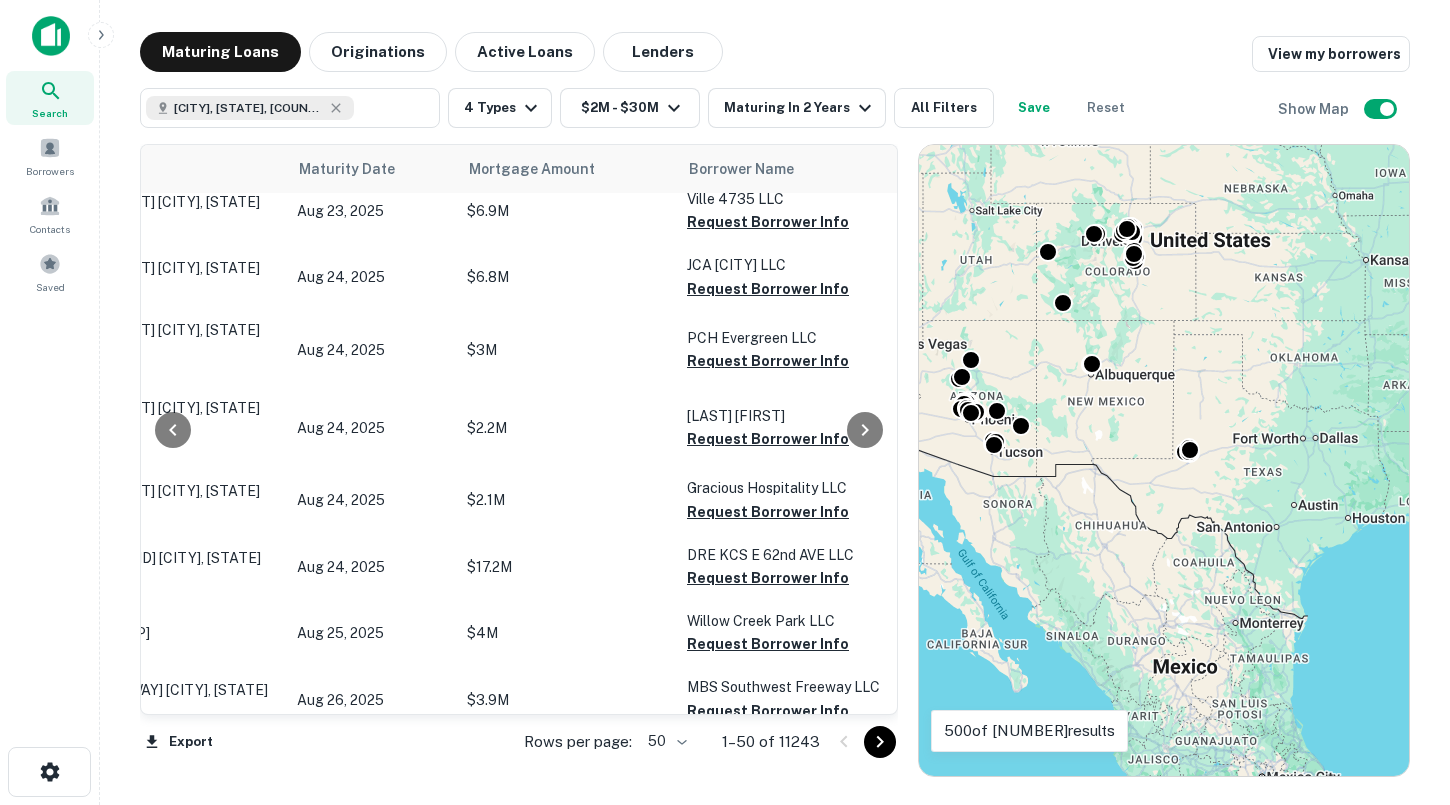 drag, startPoint x: 1111, startPoint y: 427, endPoint x: 1100, endPoint y: 422, distance: 12.083046 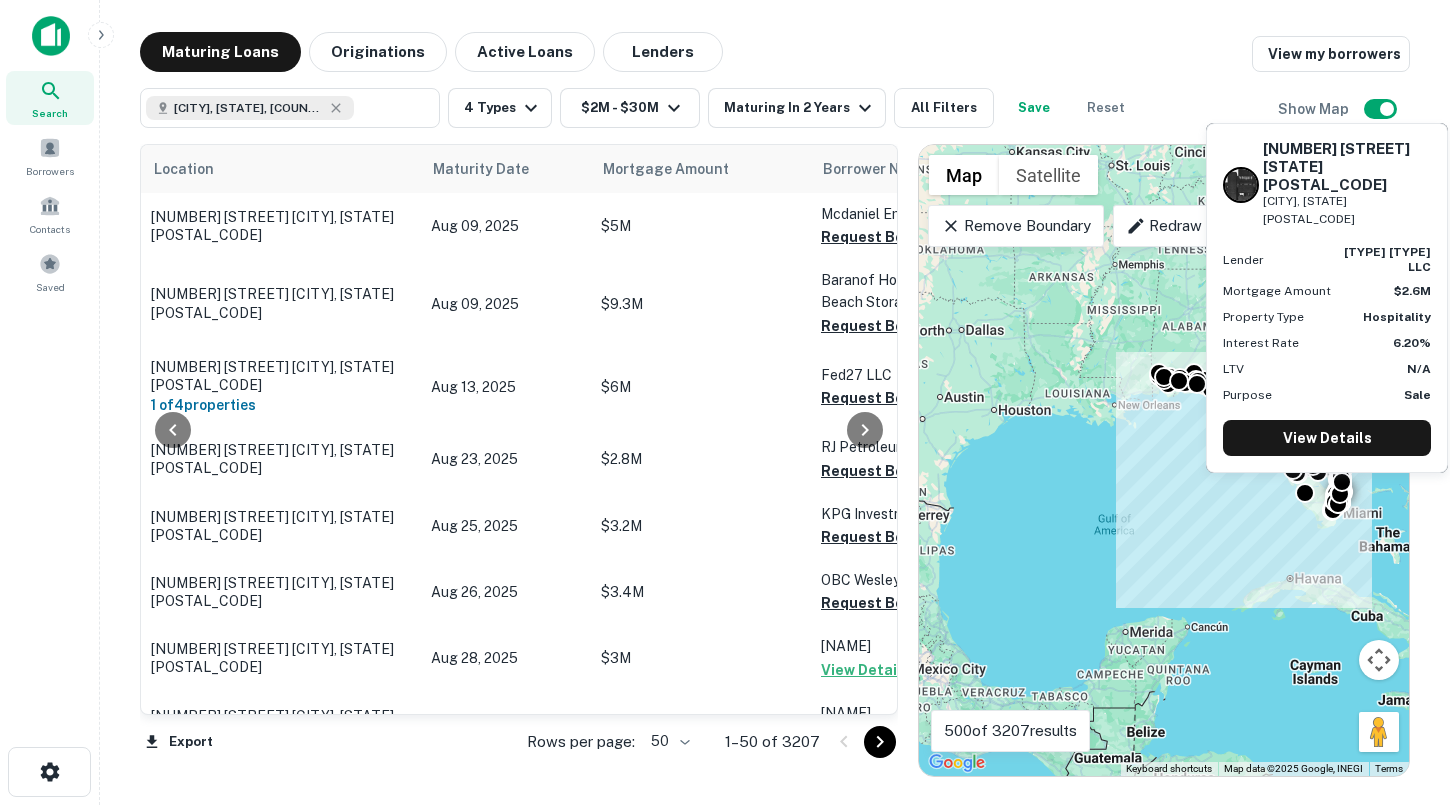 scroll, scrollTop: 0, scrollLeft: 0, axis: both 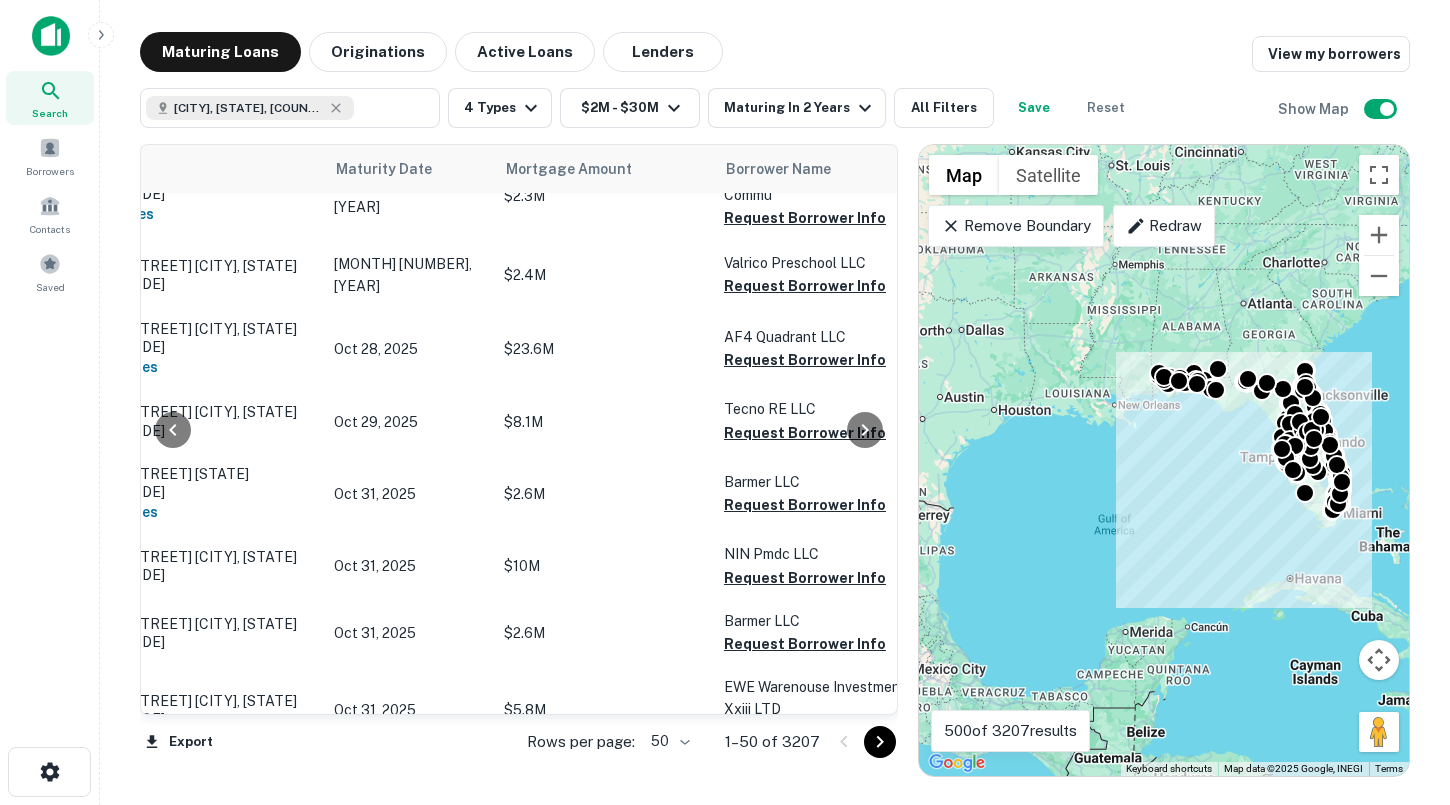 click 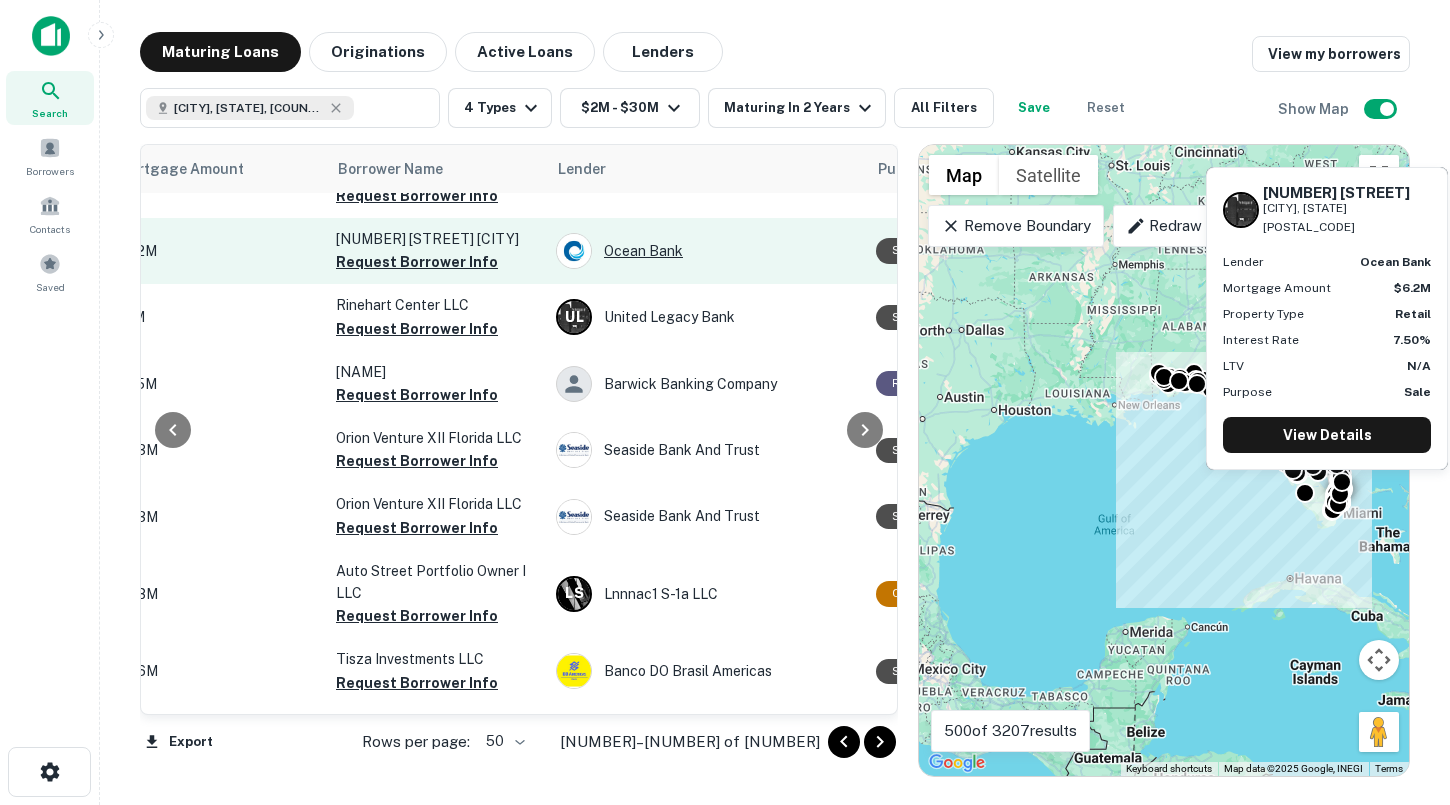 scroll, scrollTop: 1046, scrollLeft: 481, axis: both 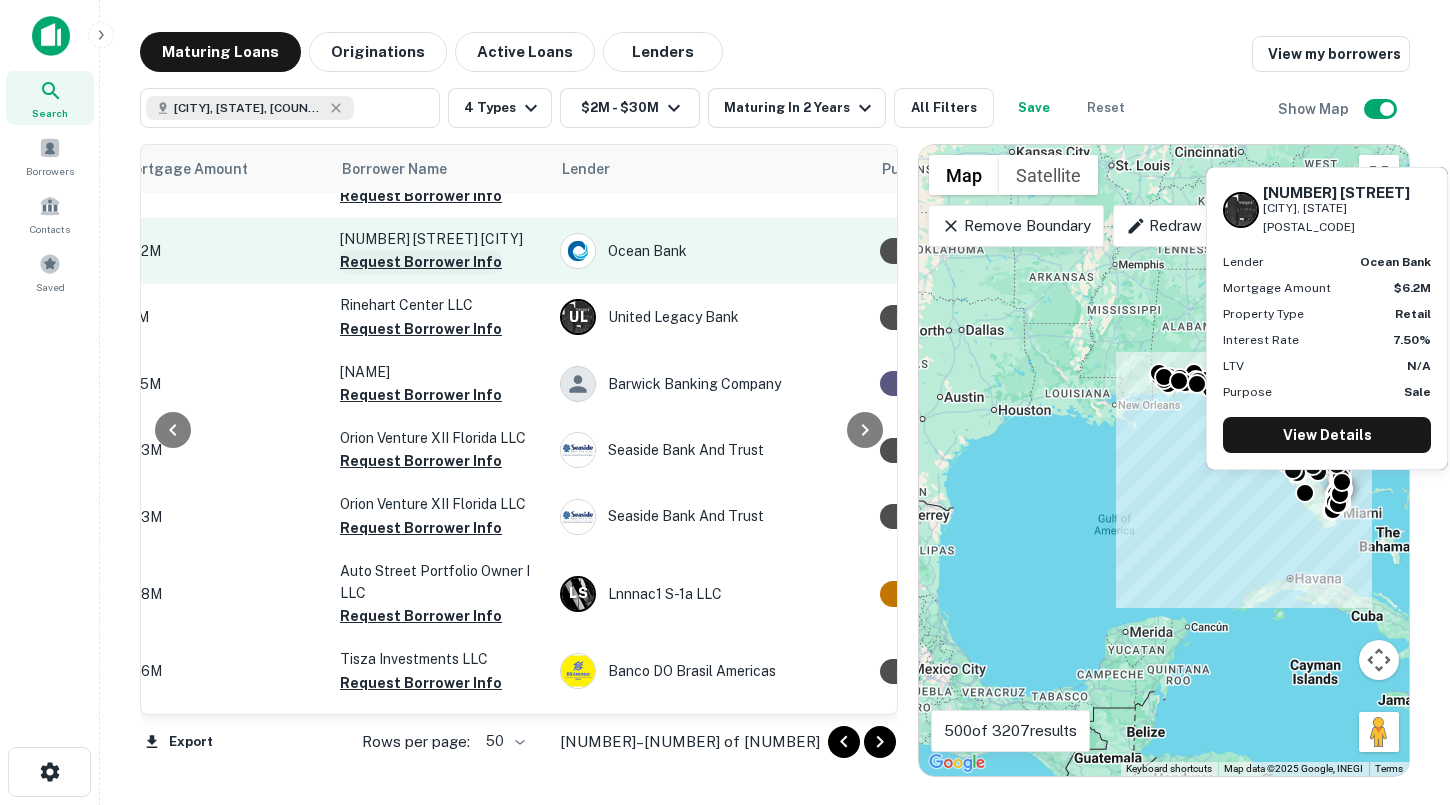 click on "Request Borrower Info" at bounding box center [421, 262] 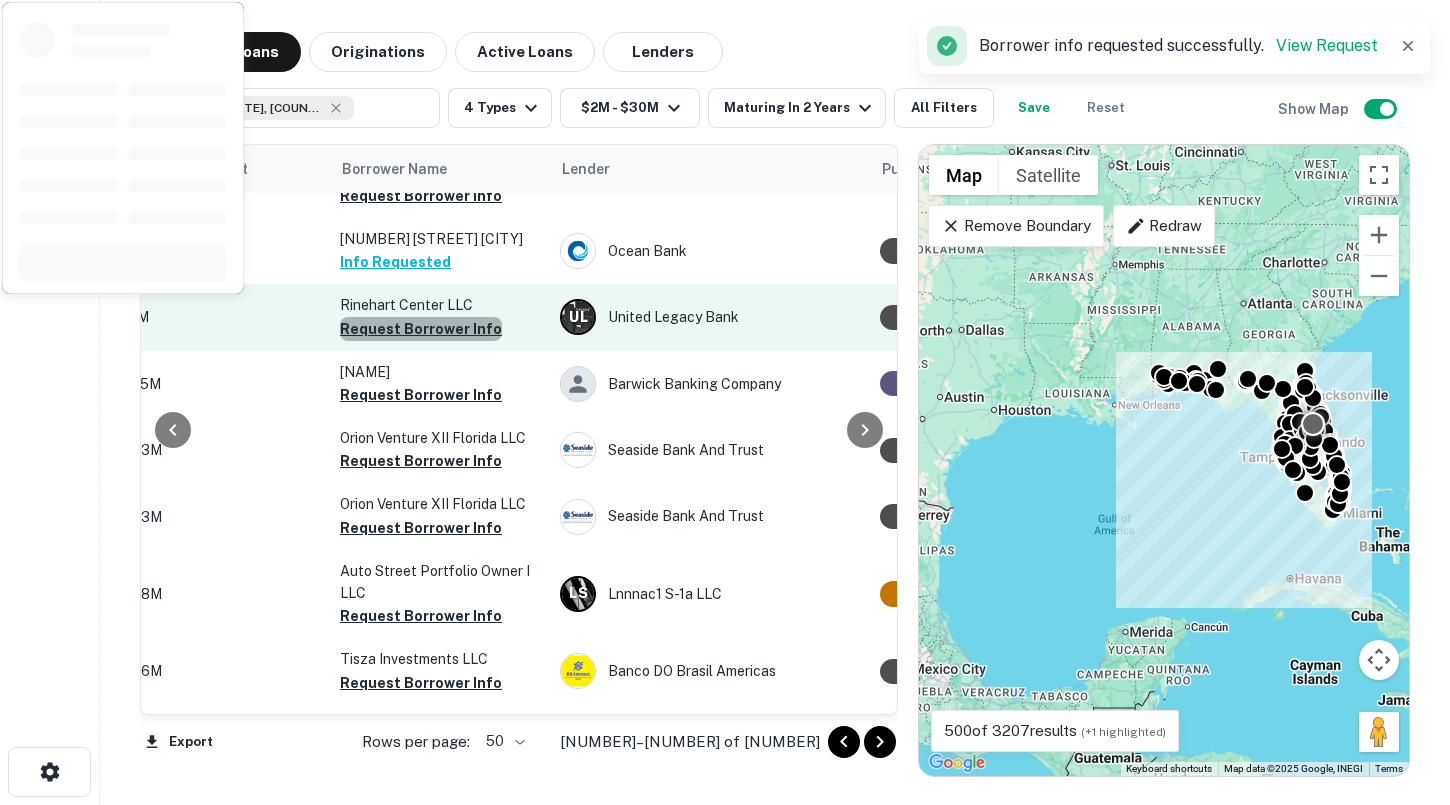 click on "Request Borrower Info" at bounding box center [421, 329] 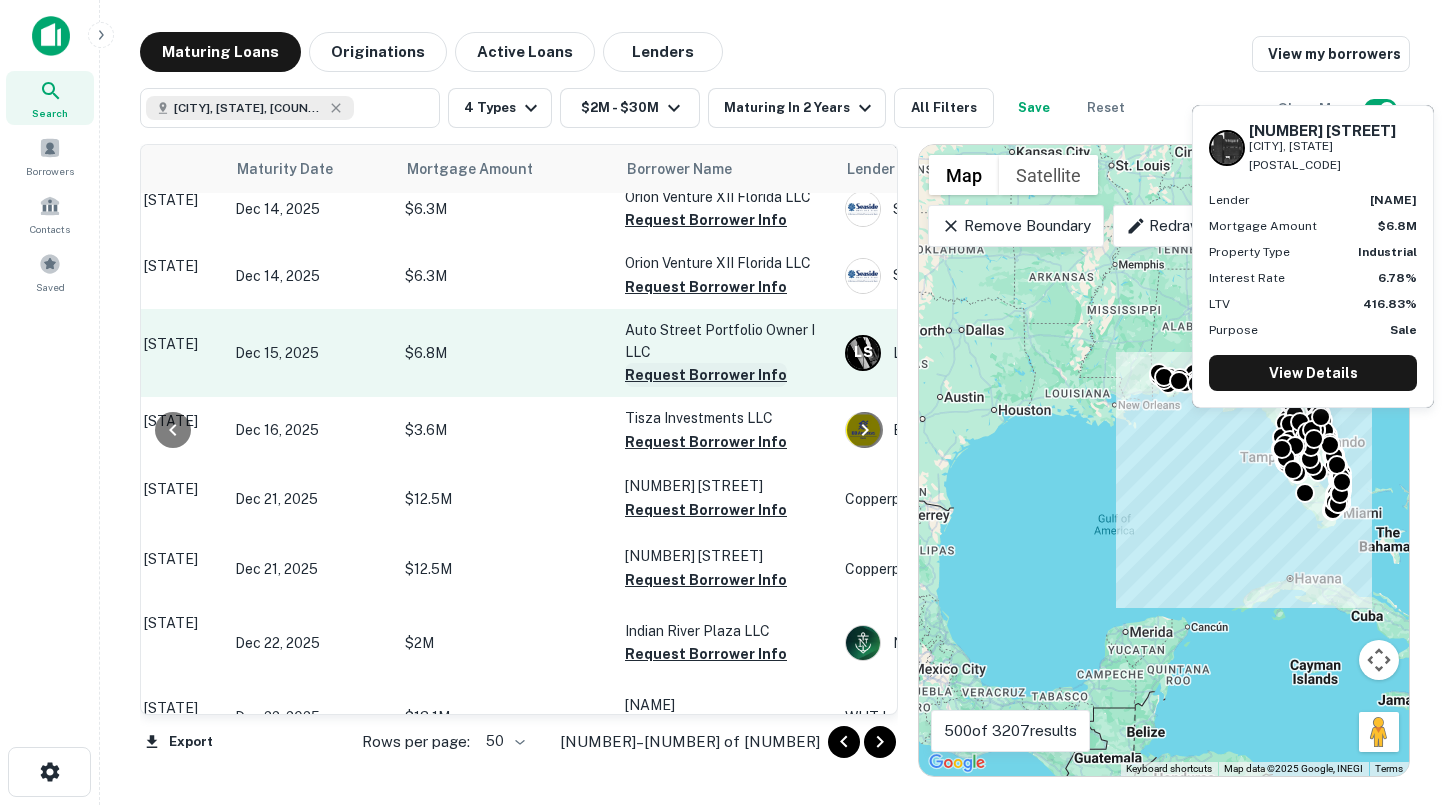 scroll, scrollTop: 1287, scrollLeft: 205, axis: both 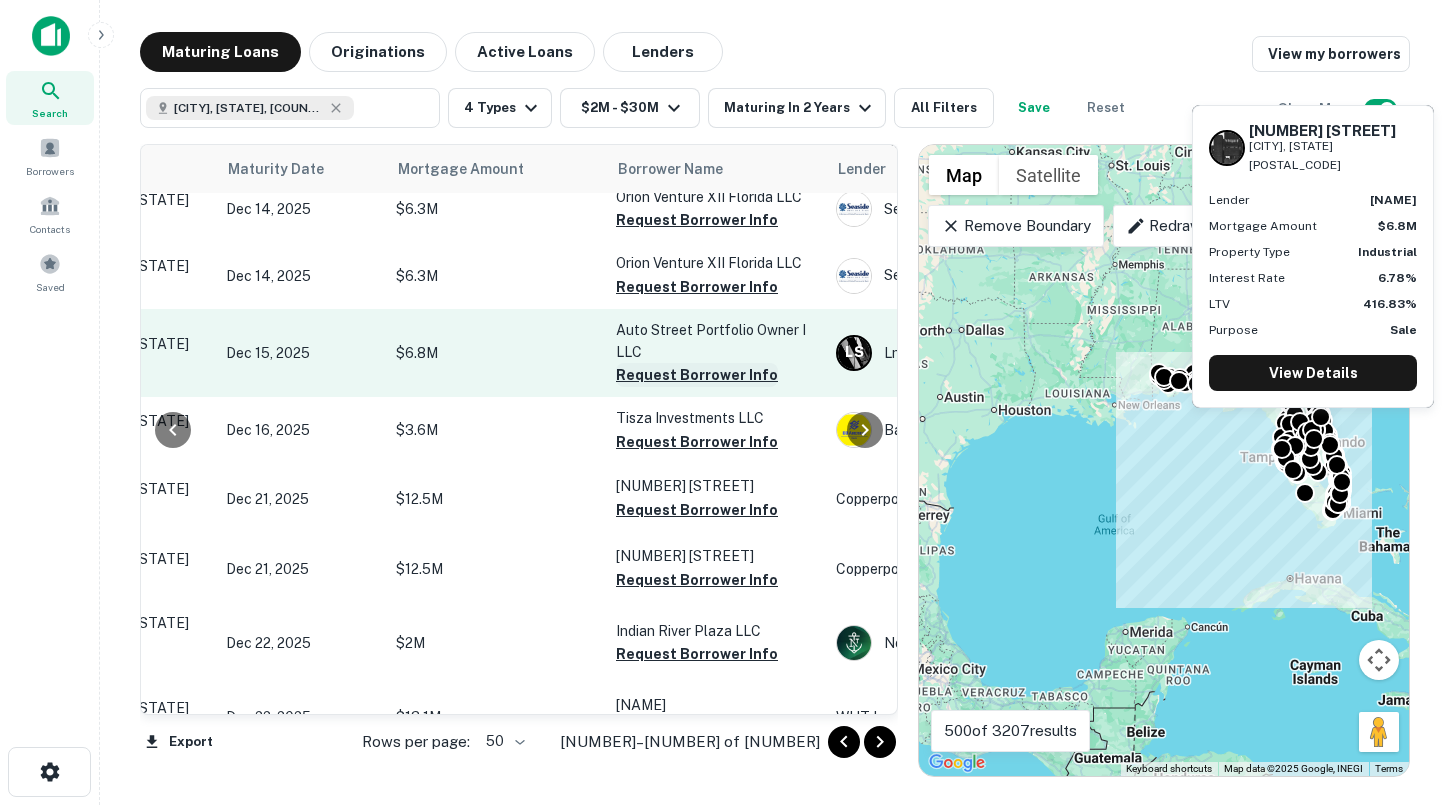 click on "Request Borrower Info" at bounding box center [697, 375] 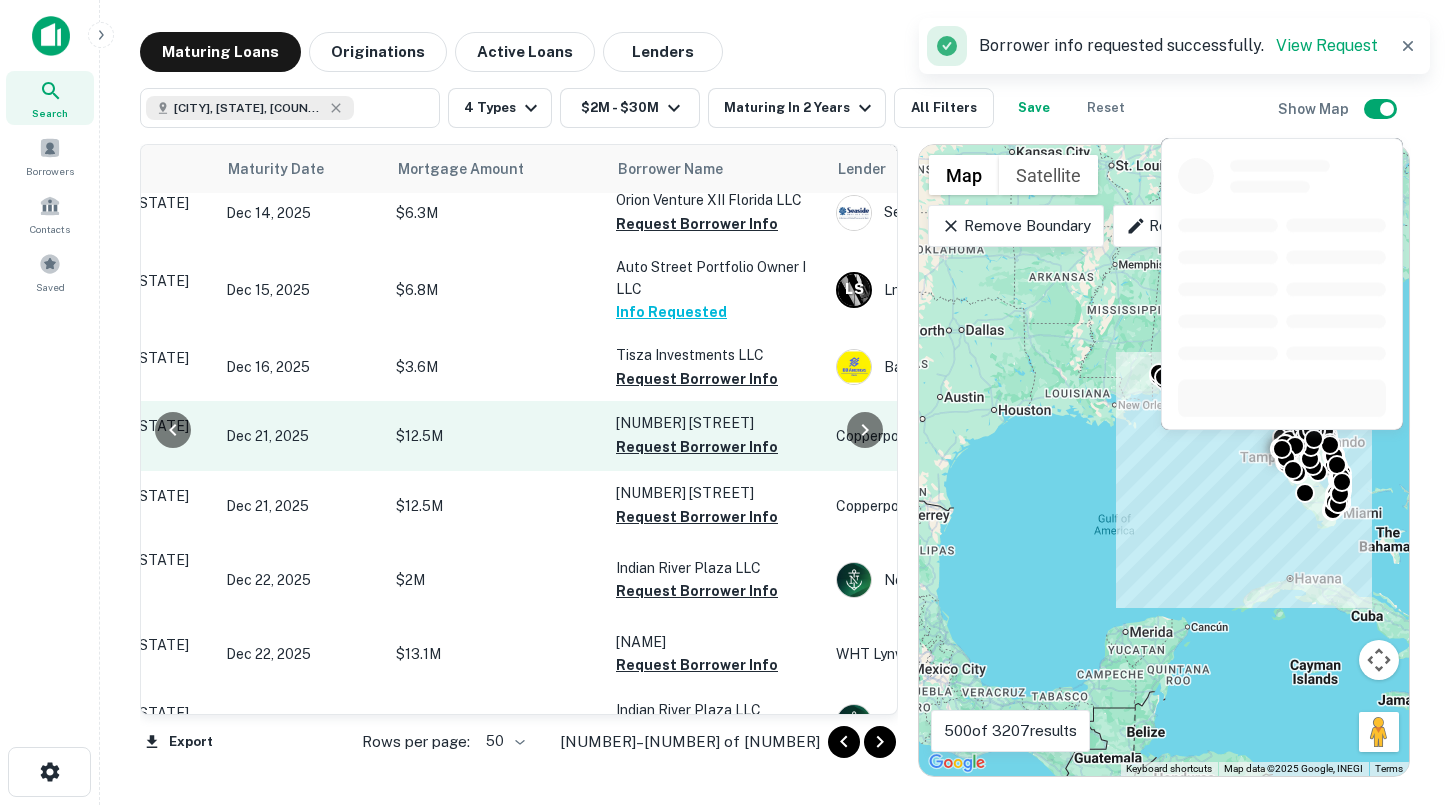 scroll, scrollTop: 1398, scrollLeft: 205, axis: both 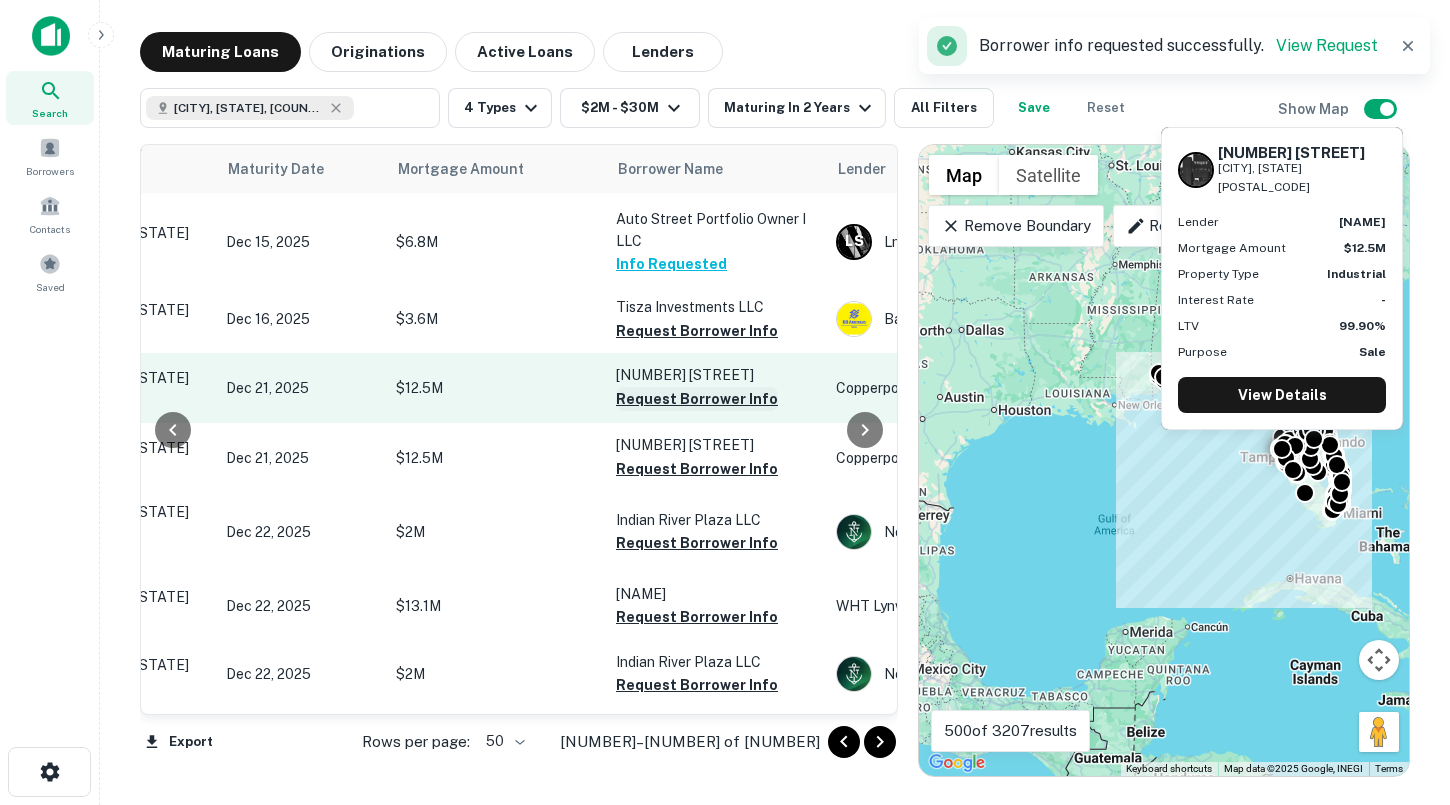click on "Request Borrower Info" at bounding box center (697, 399) 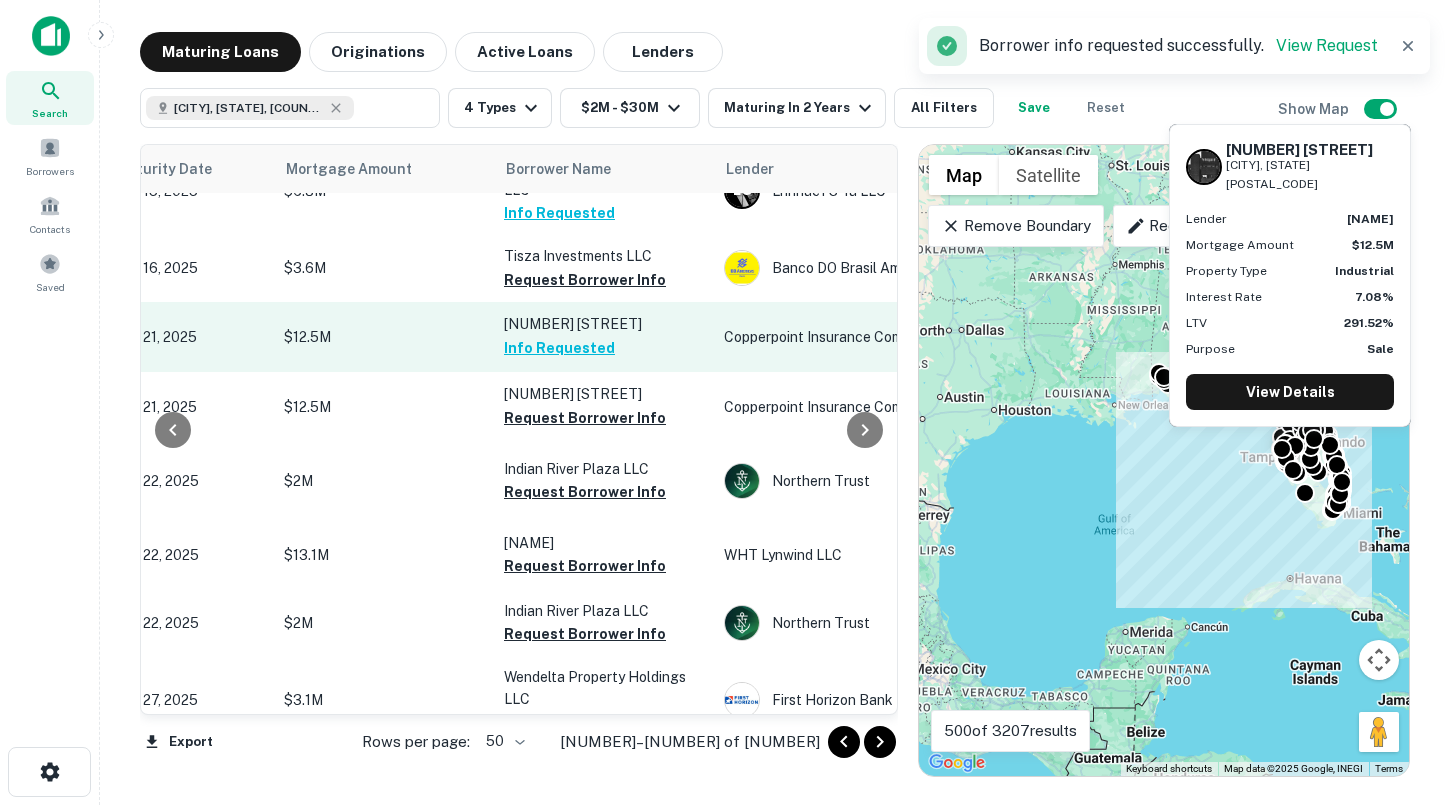 scroll, scrollTop: 1456, scrollLeft: 317, axis: both 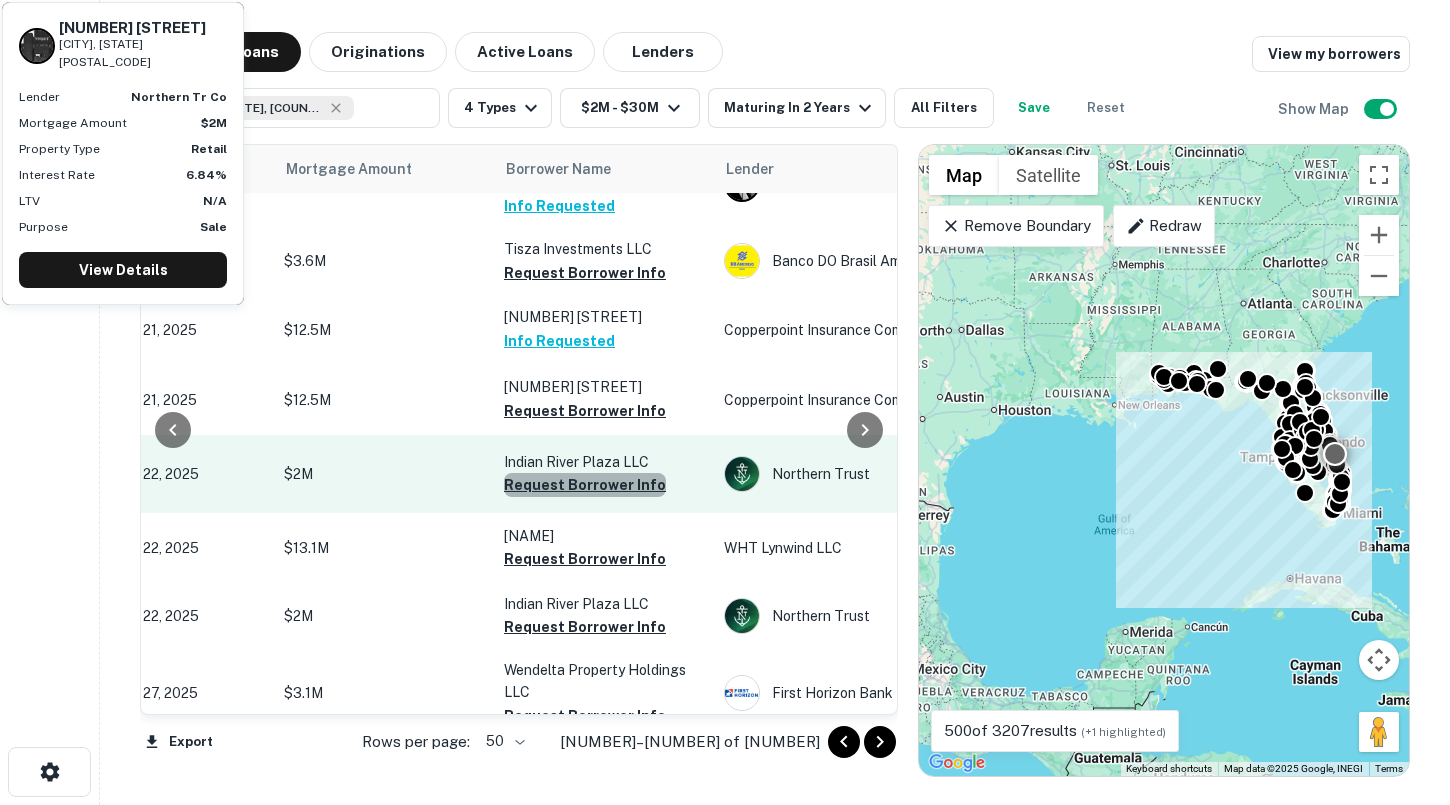 click on "Request Borrower Info" at bounding box center (585, 485) 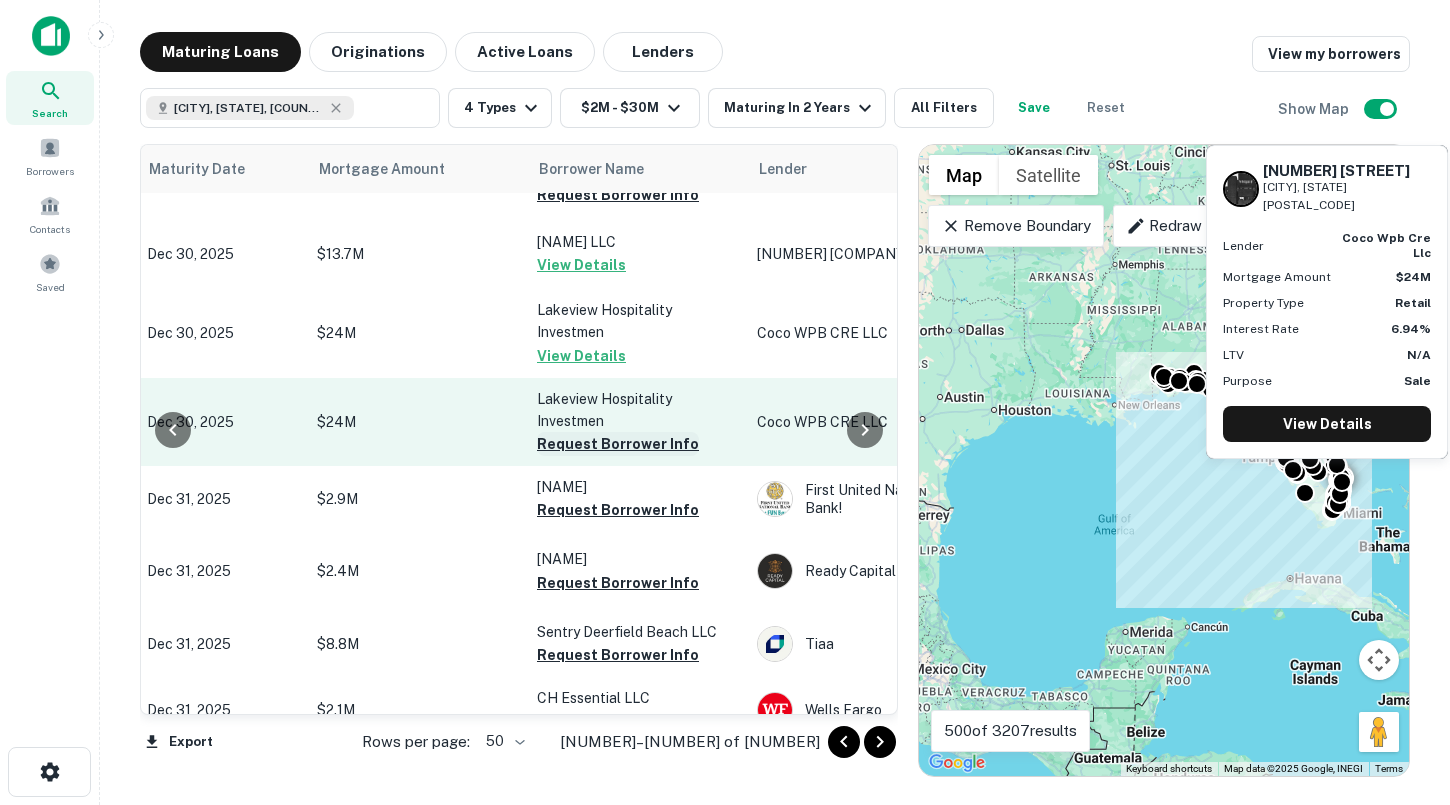 scroll, scrollTop: 2366, scrollLeft: 186, axis: both 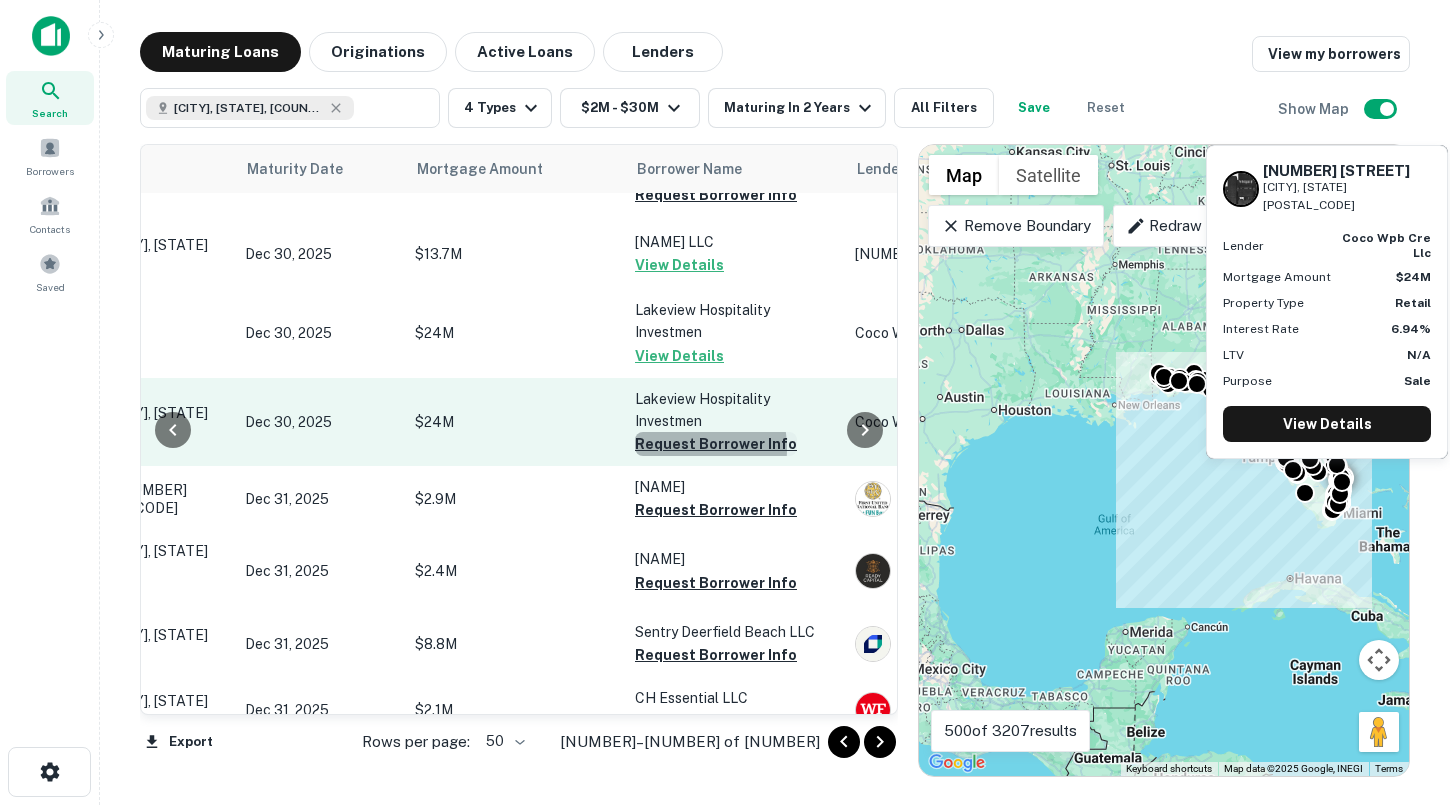 click on "Request Borrower Info" at bounding box center (716, 444) 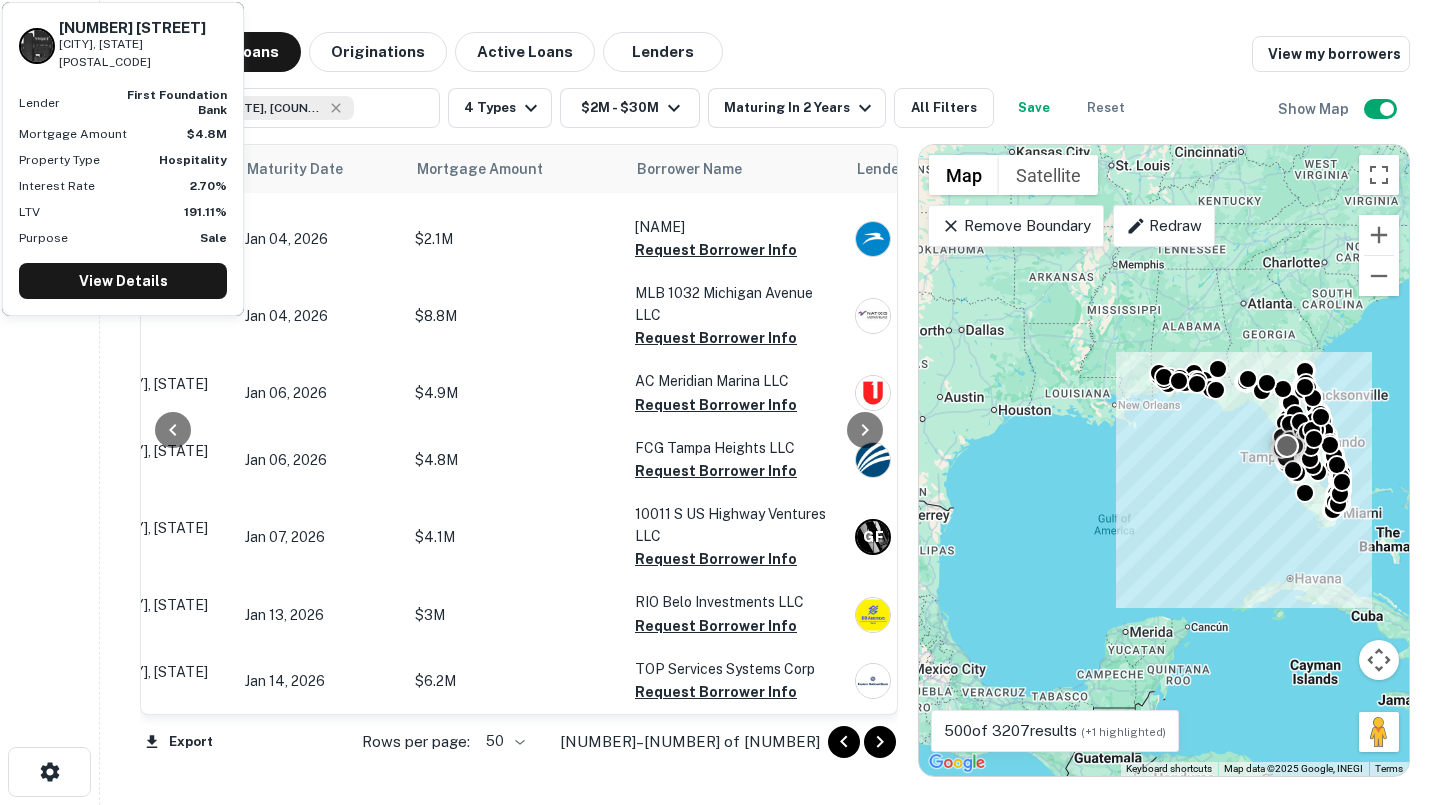 scroll, scrollTop: 3176, scrollLeft: 186, axis: both 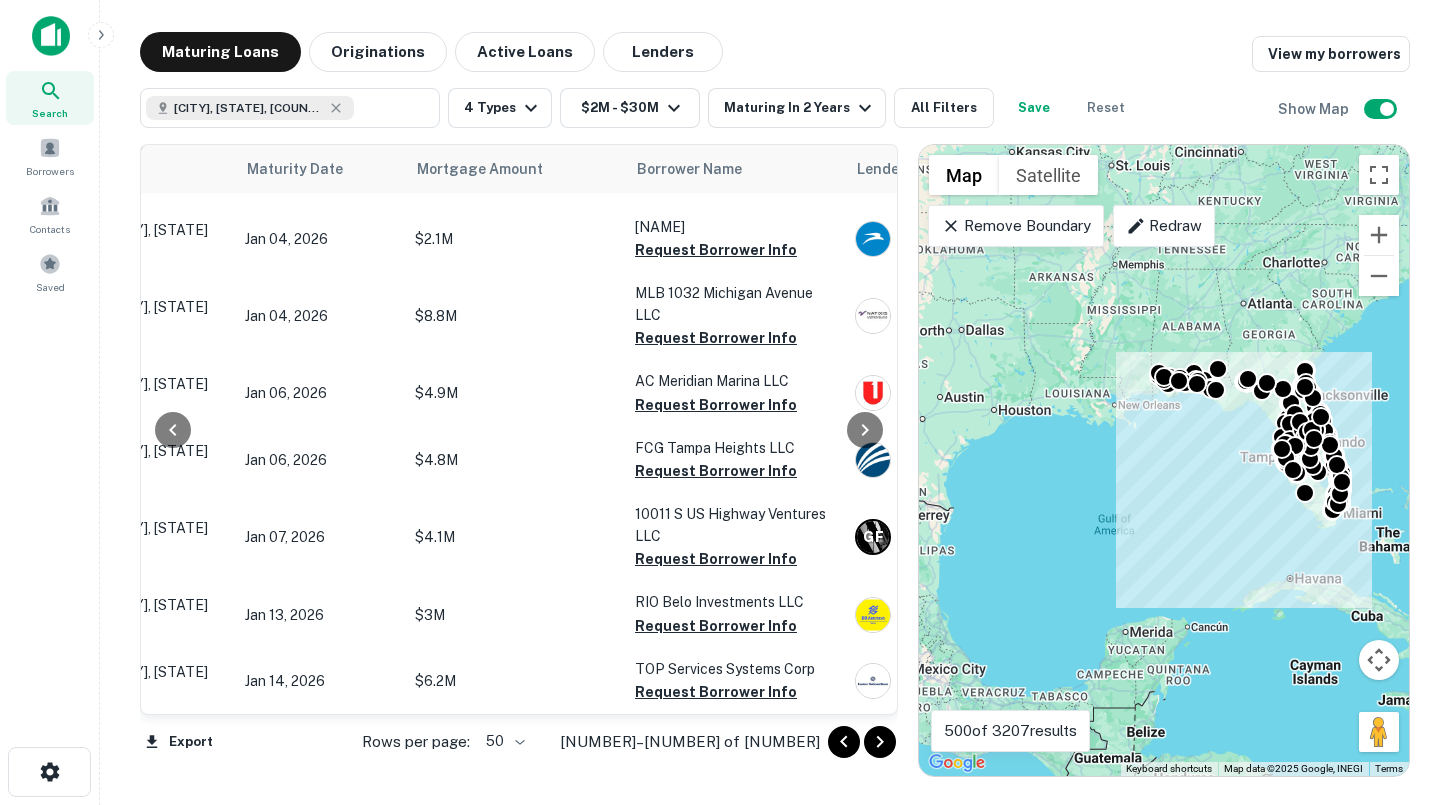 click 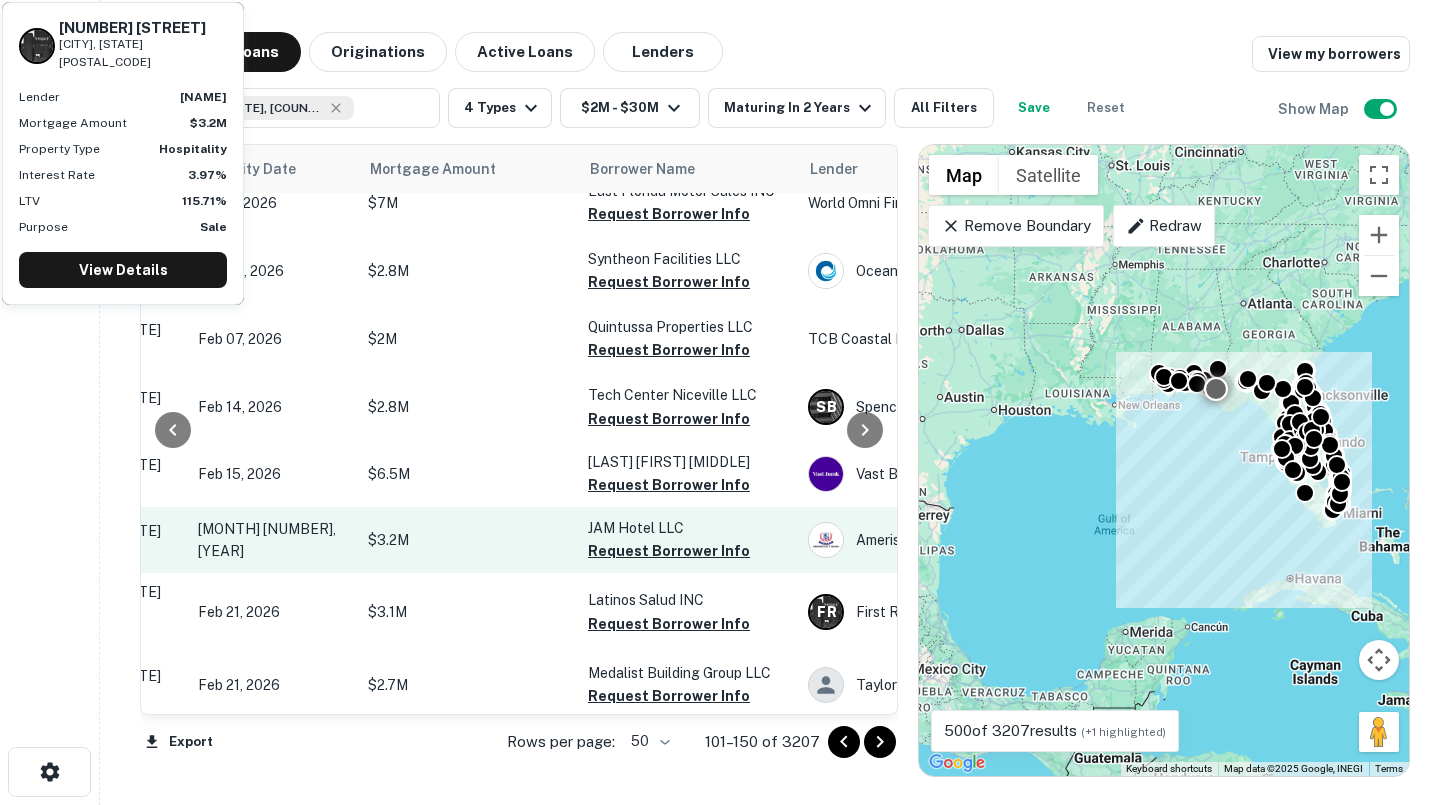 scroll, scrollTop: 895, scrollLeft: 224, axis: both 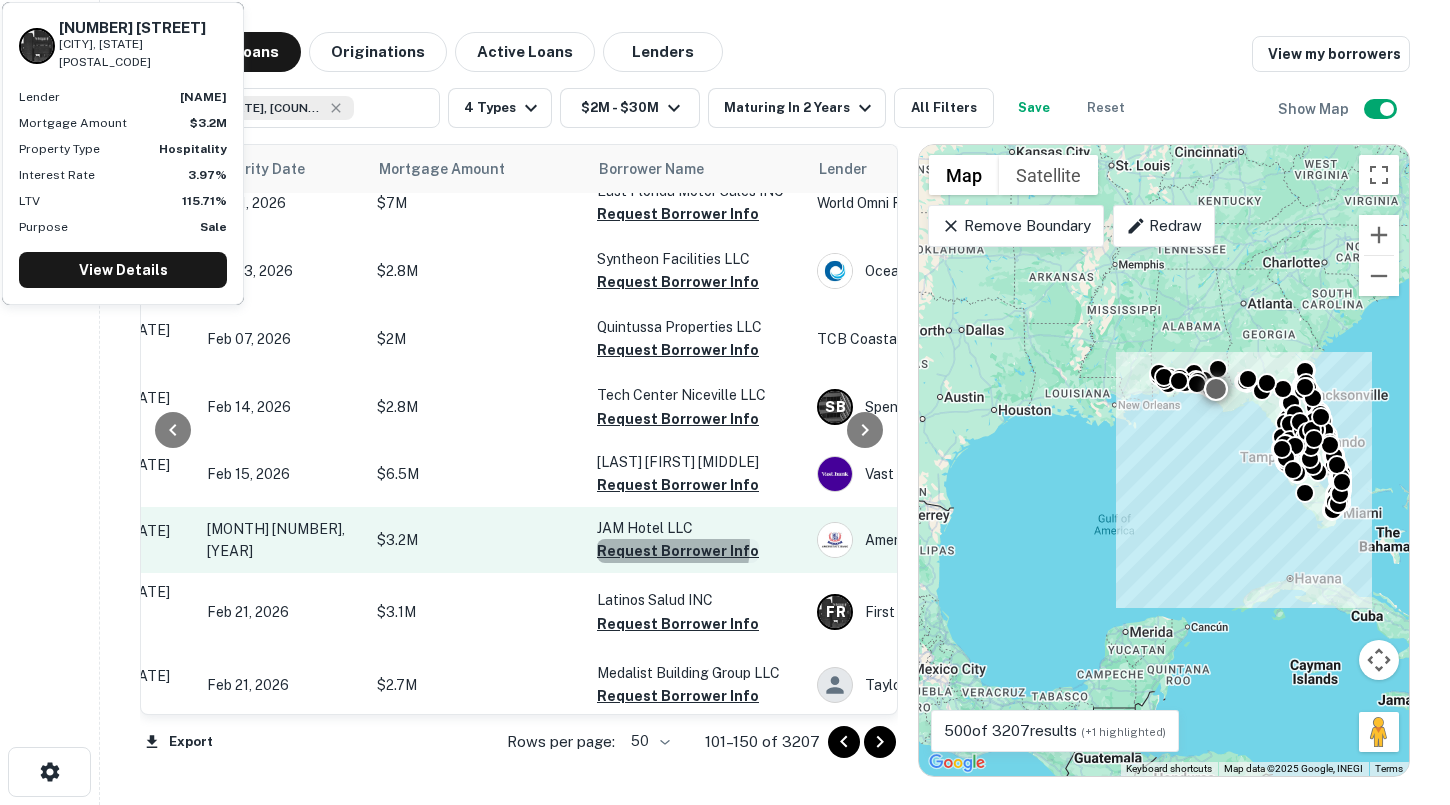 click on "Request Borrower Info" at bounding box center (678, 551) 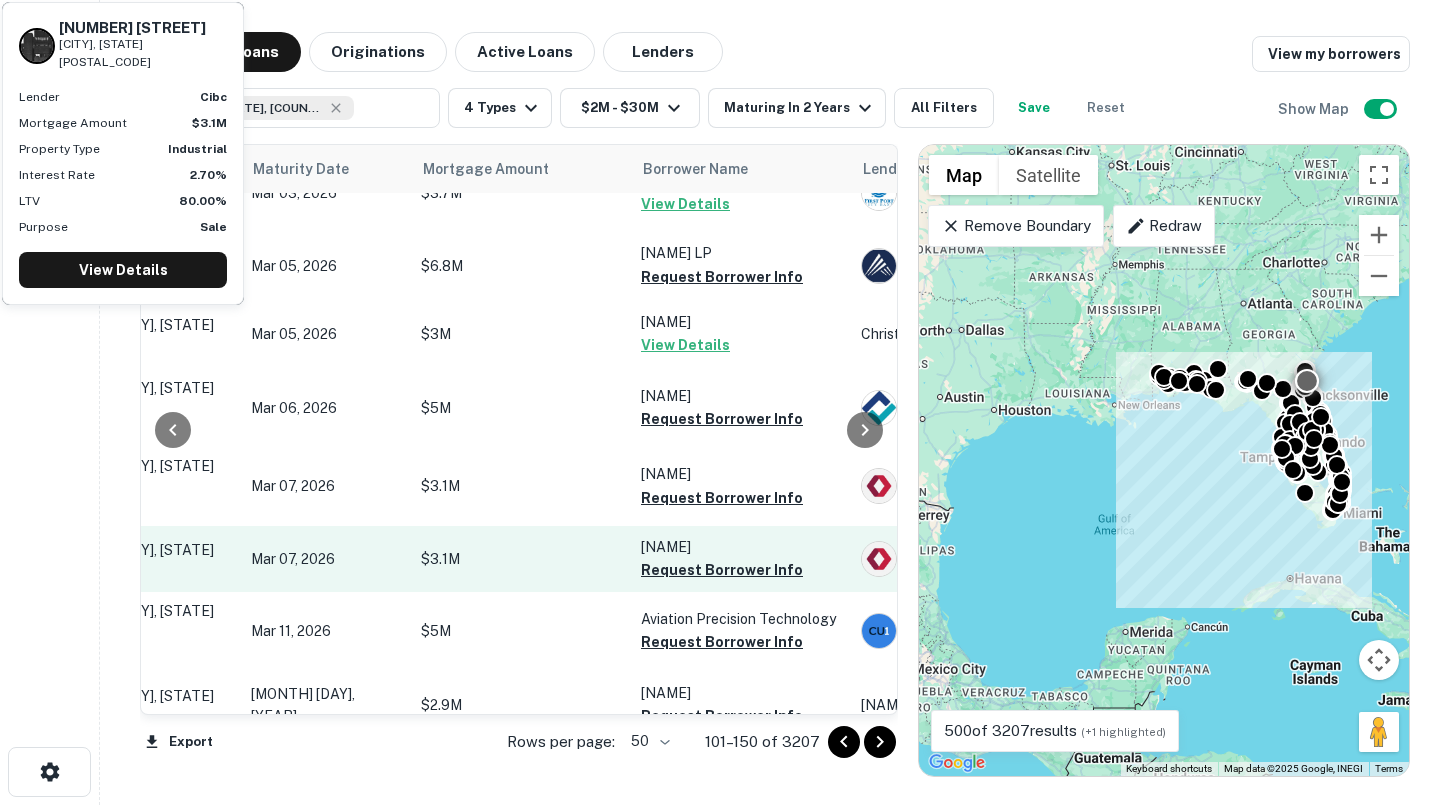 scroll, scrollTop: 2106, scrollLeft: 238, axis: both 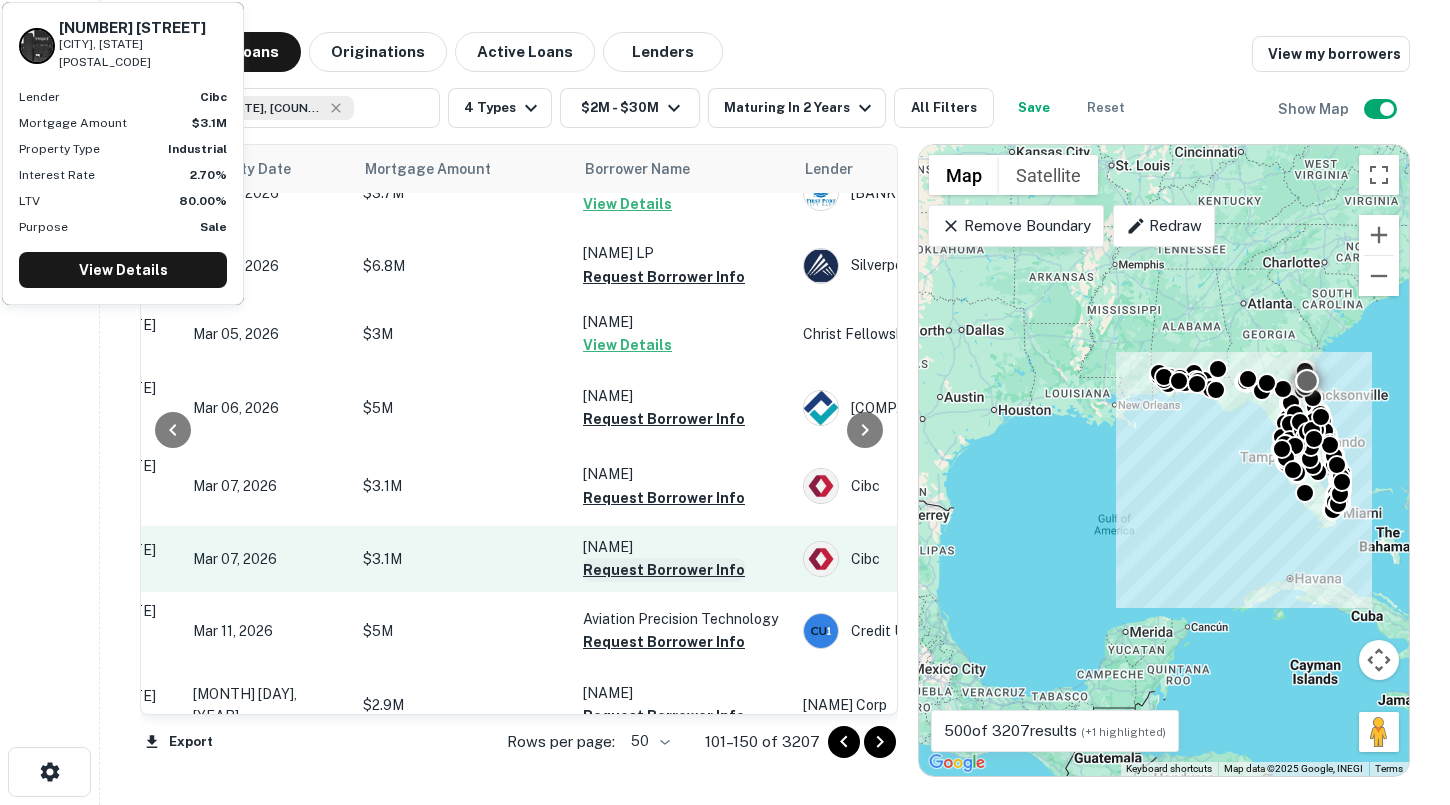 click on "Request Borrower Info" at bounding box center (664, 570) 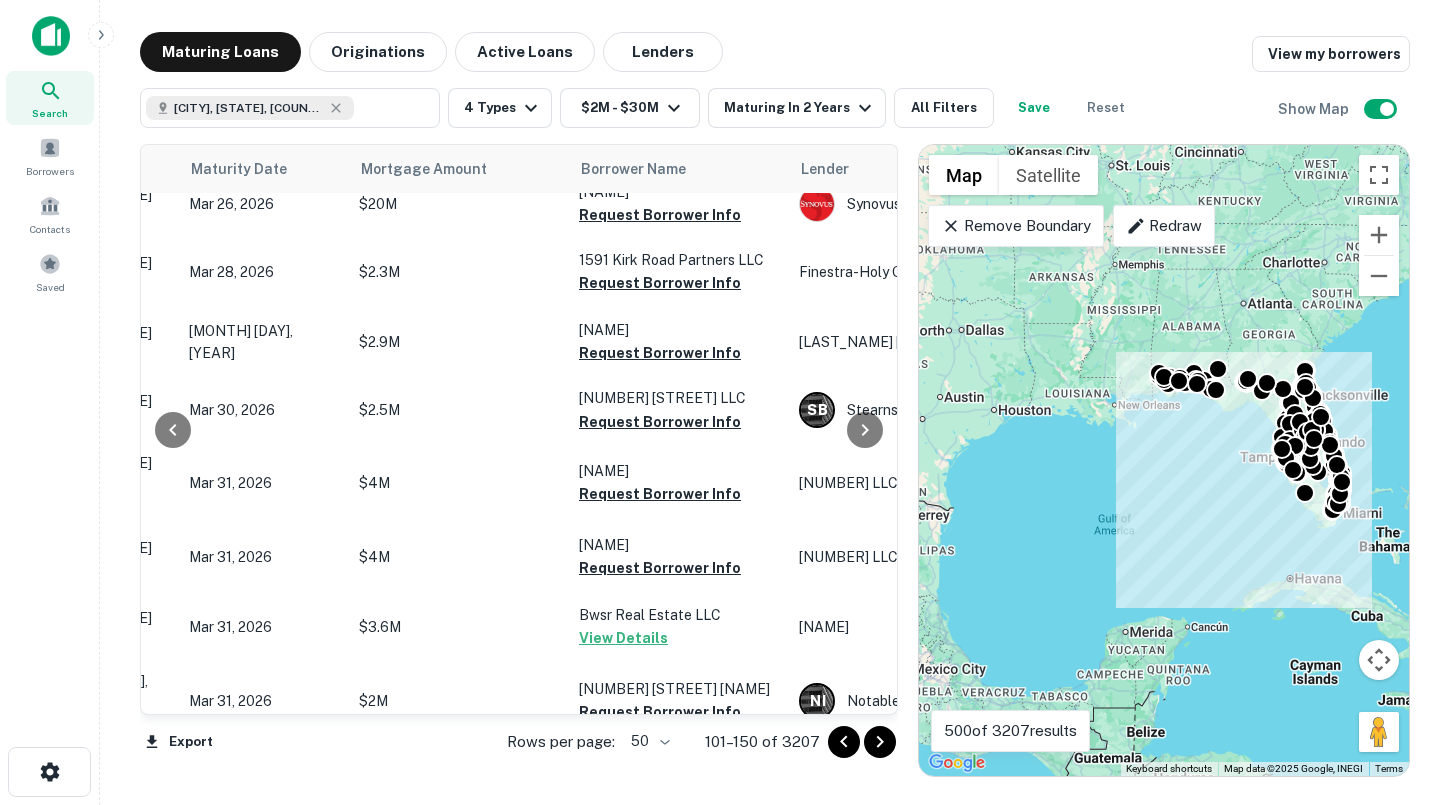 scroll, scrollTop: 3035, scrollLeft: 242, axis: both 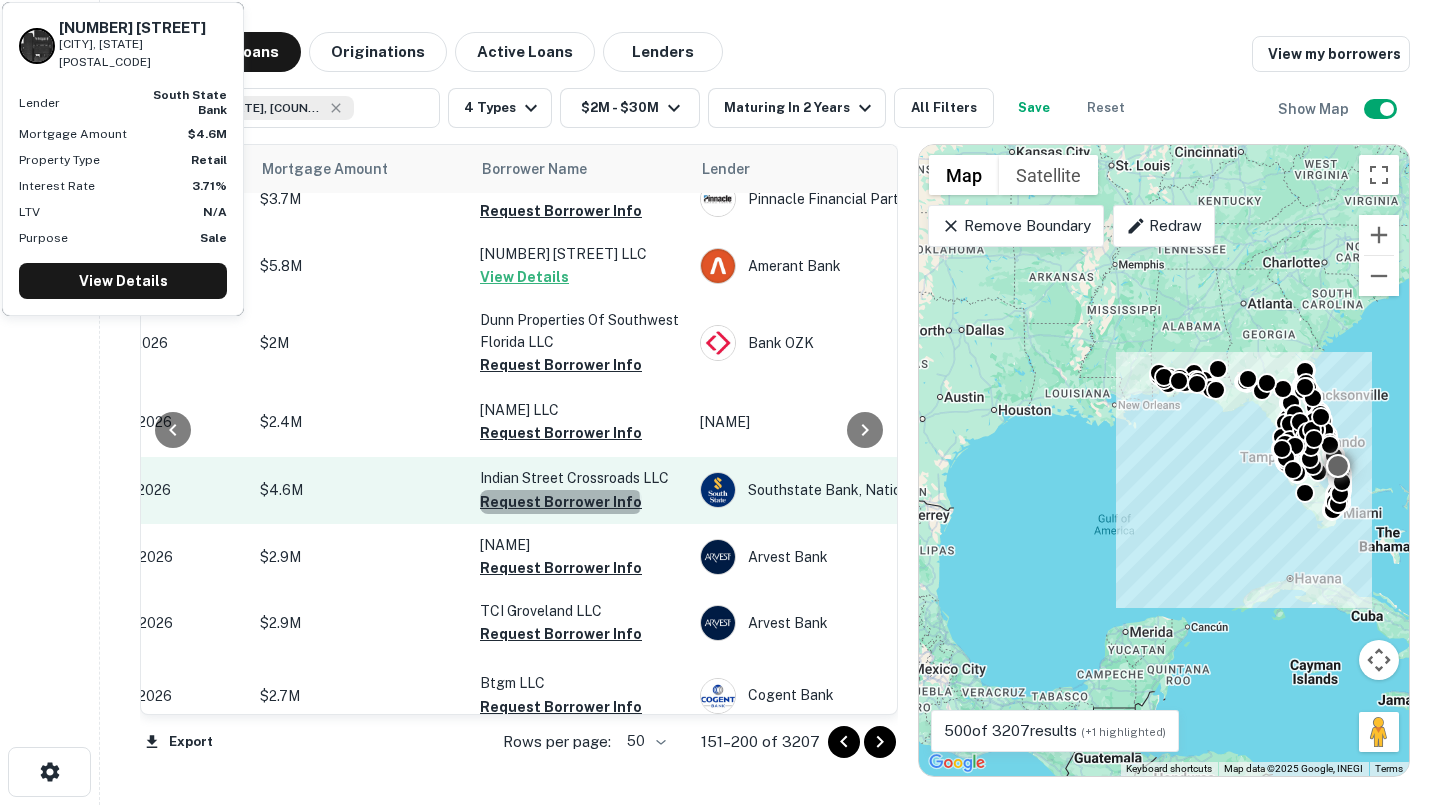 click on "Request Borrower Info" at bounding box center (561, 502) 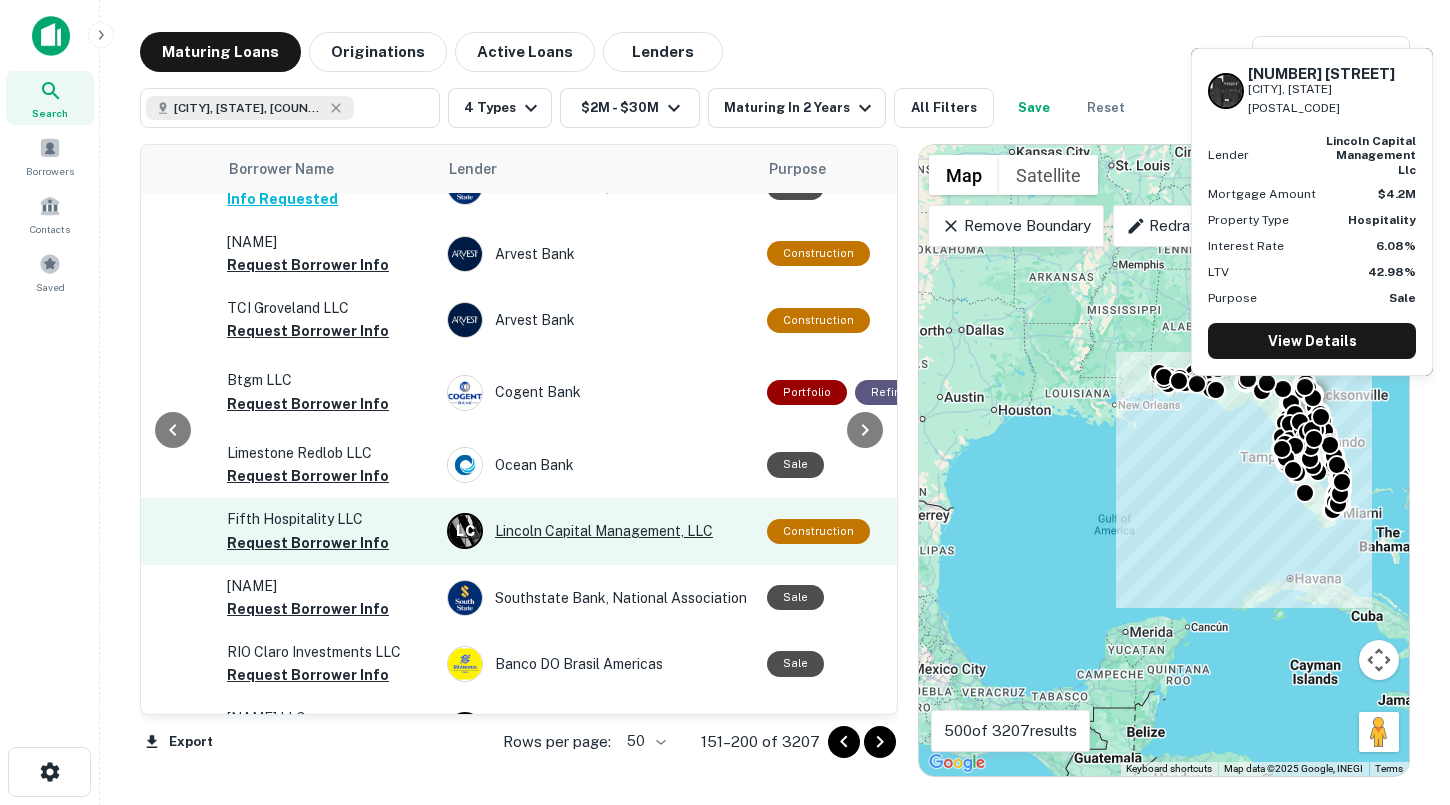scroll, scrollTop: 1072, scrollLeft: 447, axis: both 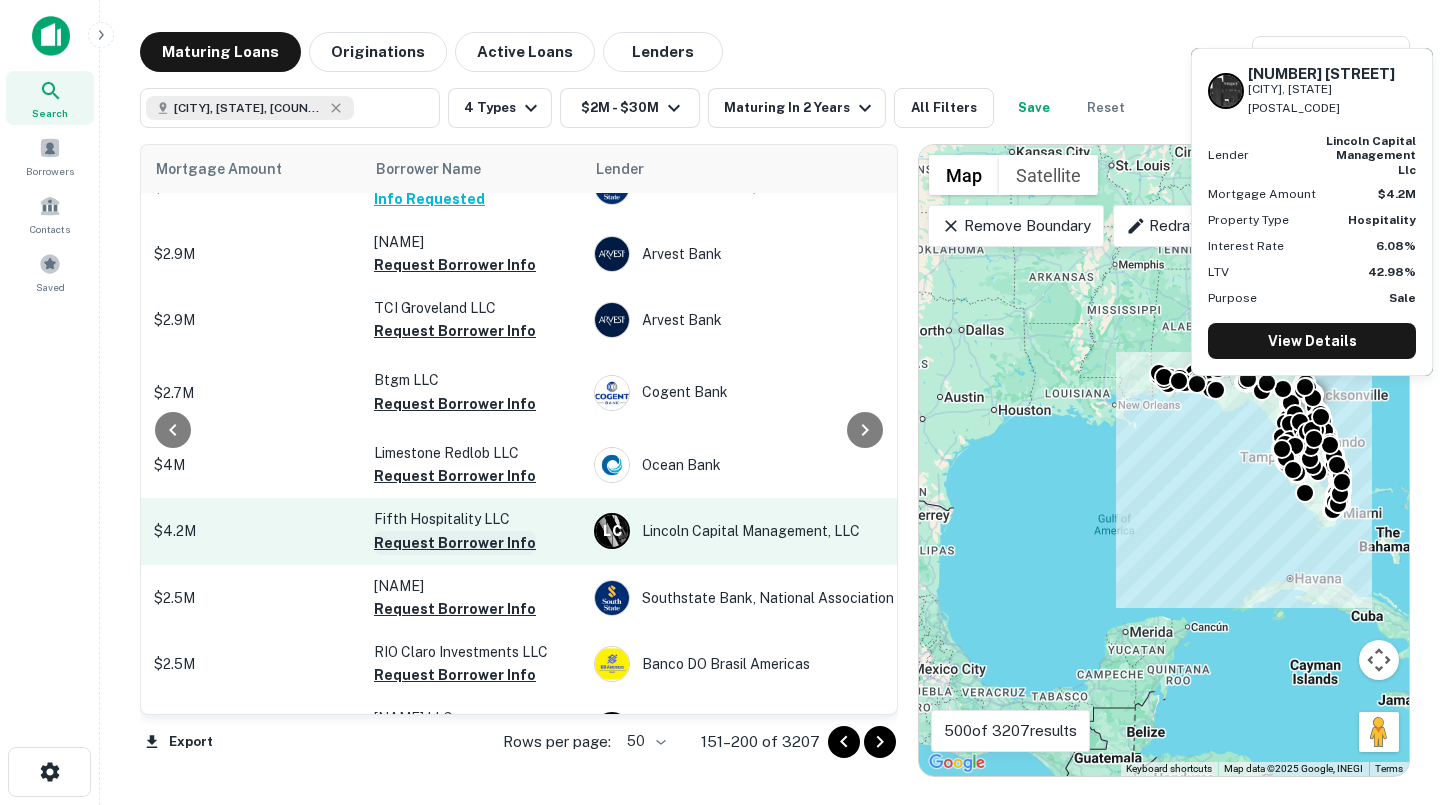 click on "Request Borrower Info" at bounding box center [455, 543] 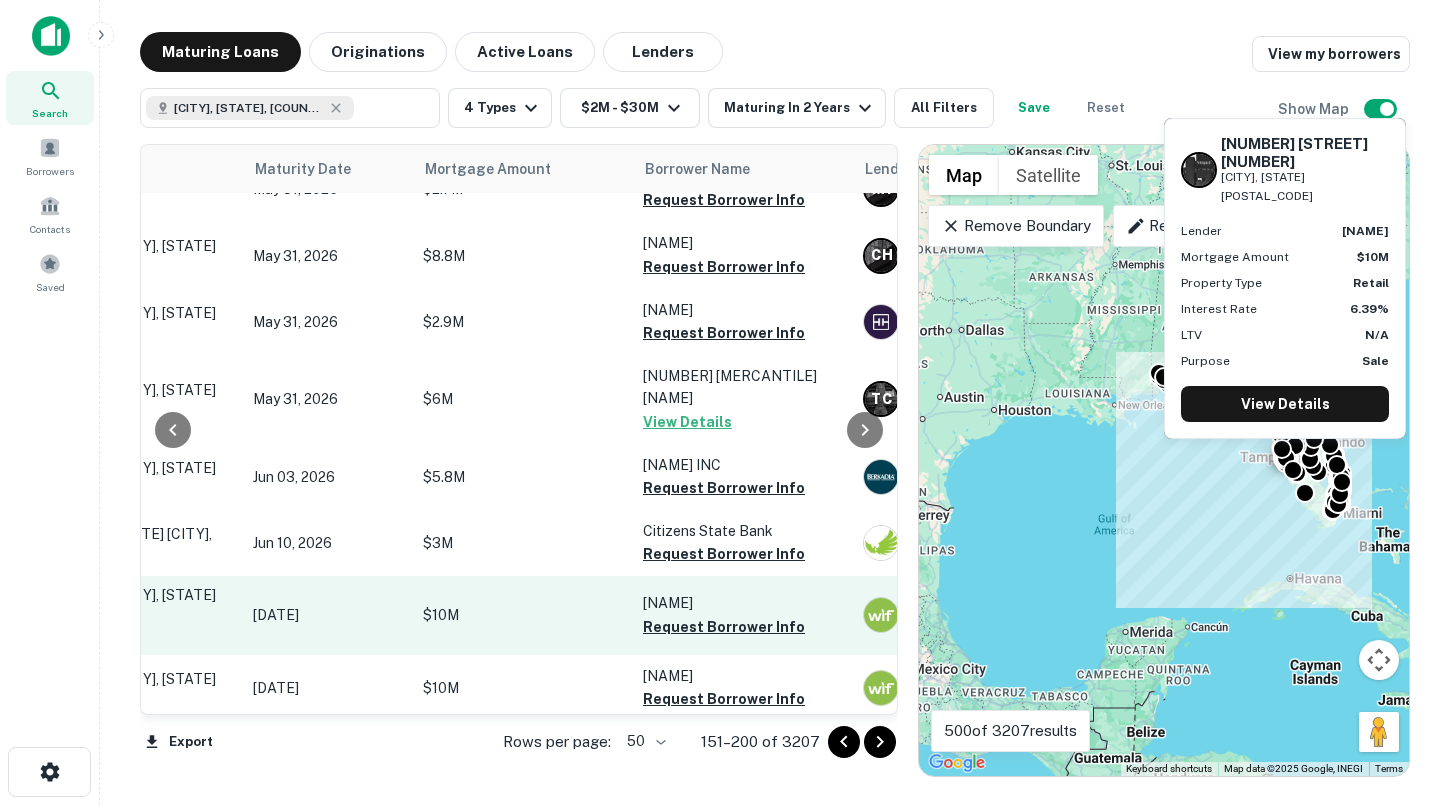 scroll, scrollTop: 2961, scrollLeft: 183, axis: both 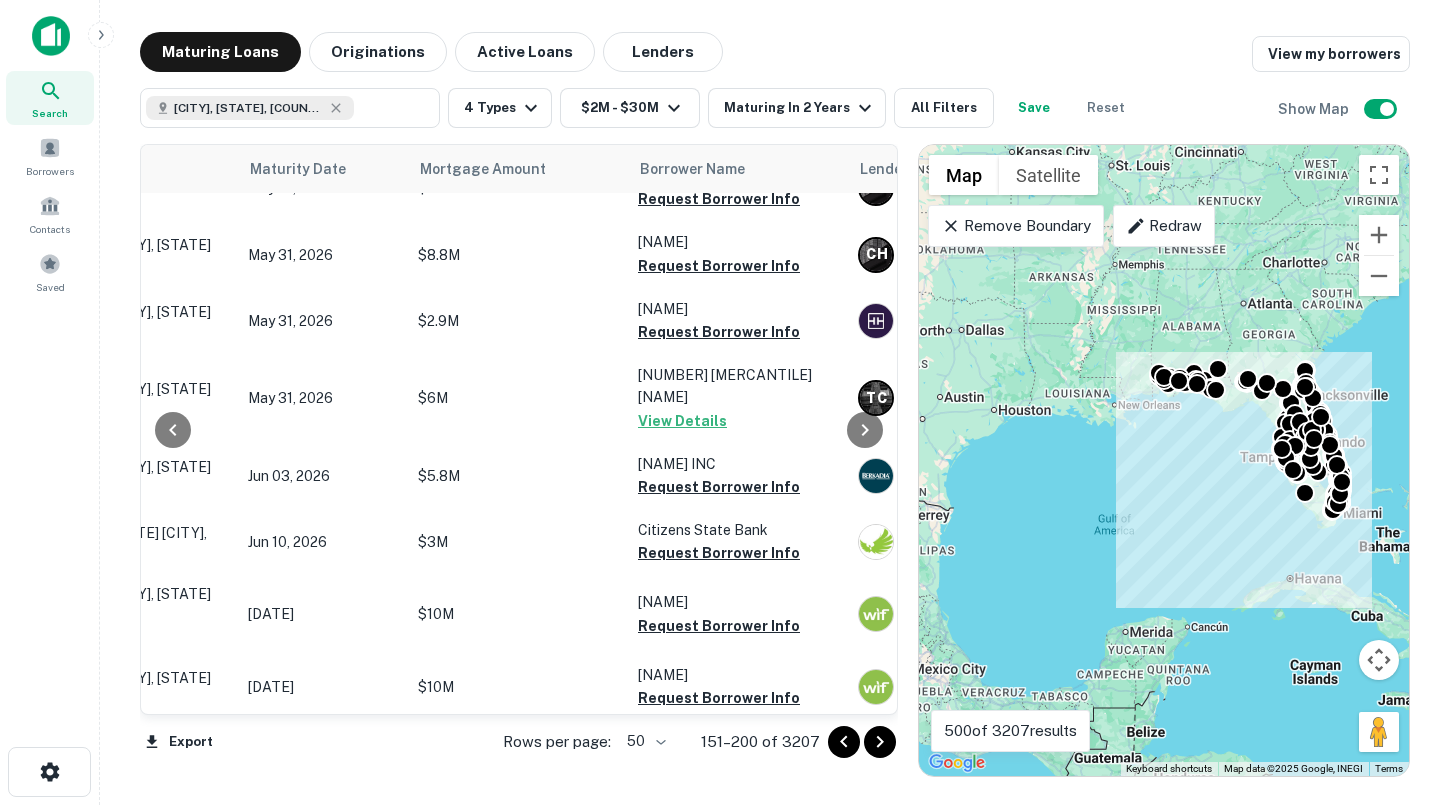 click 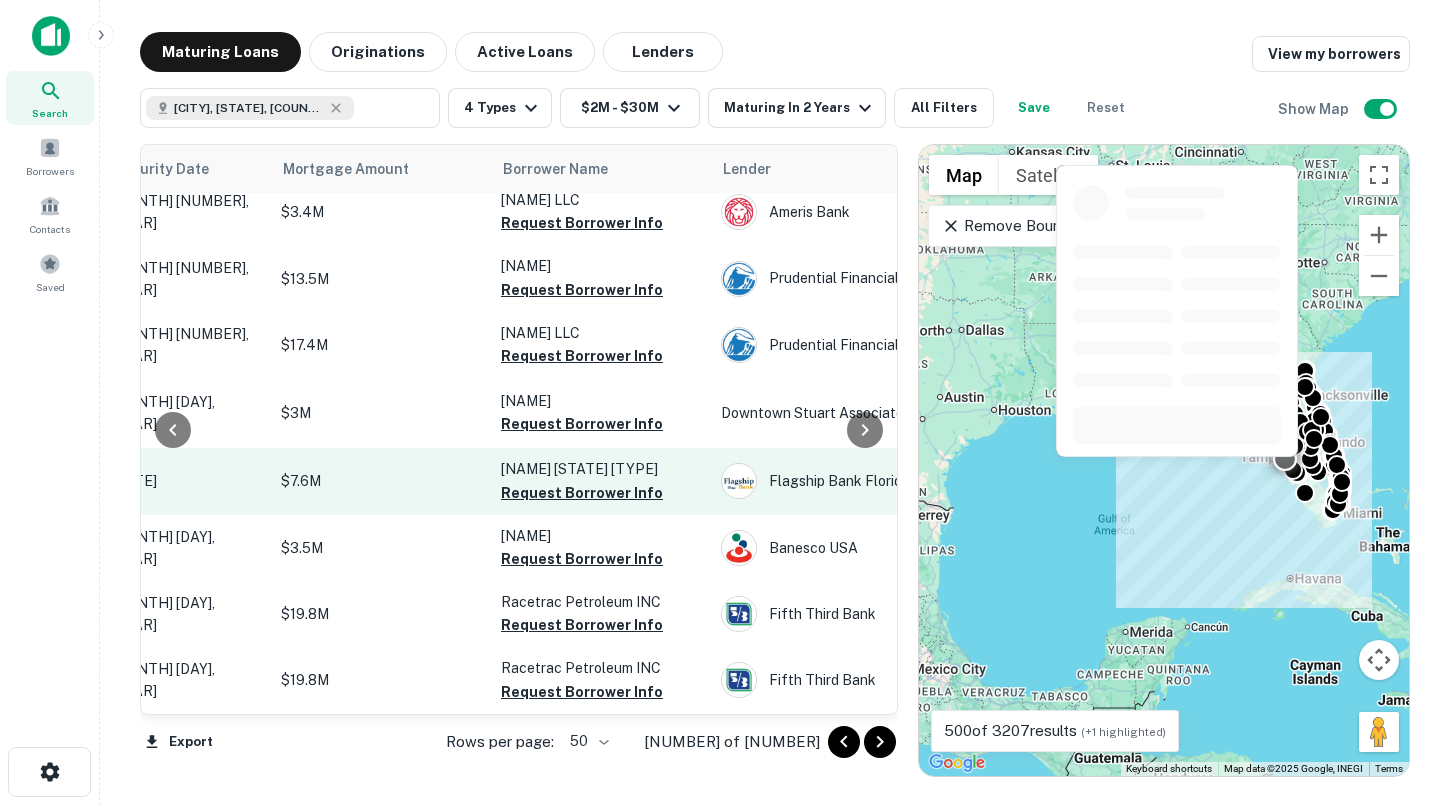 scroll, scrollTop: 2992, scrollLeft: 180, axis: both 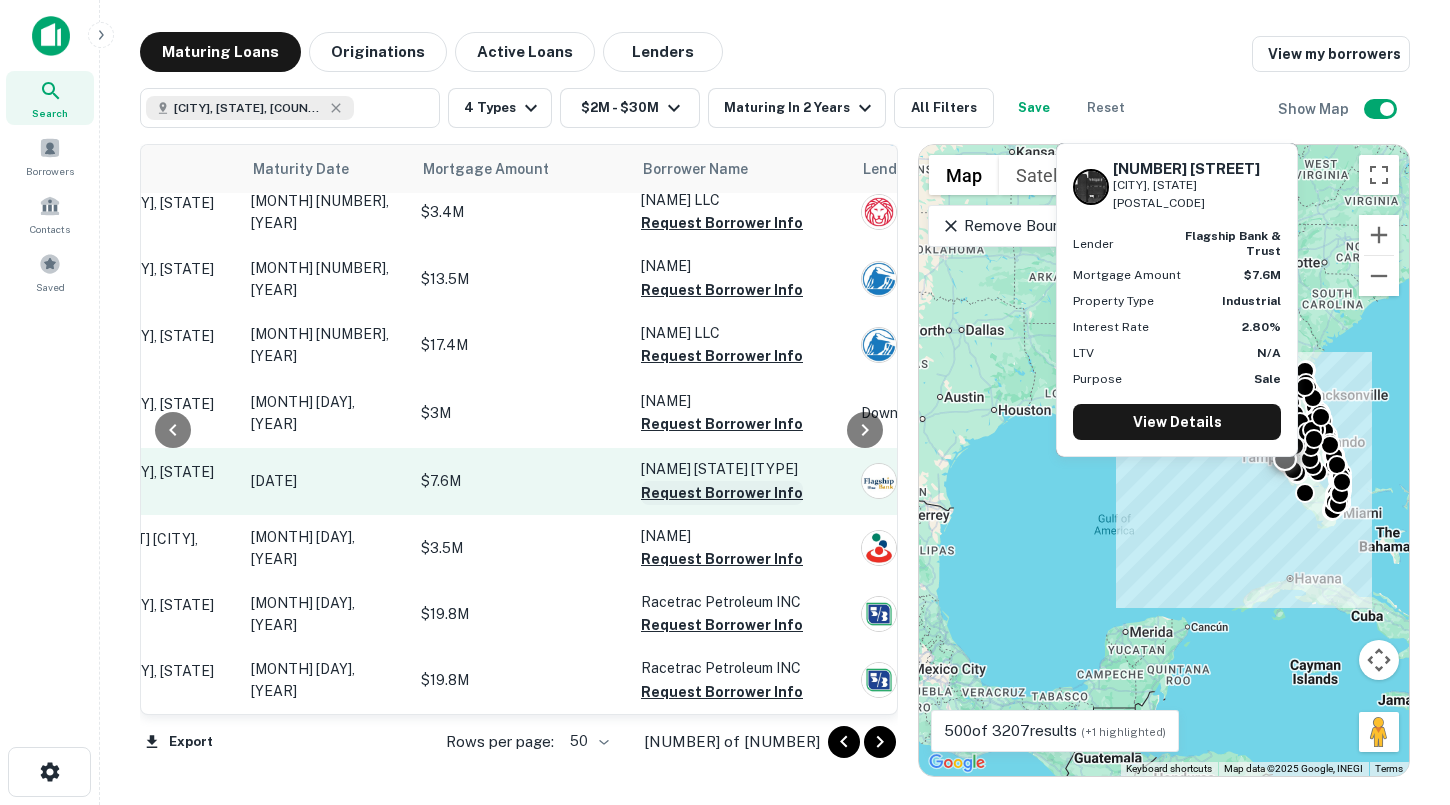 click on "Request Borrower Info" at bounding box center [722, 493] 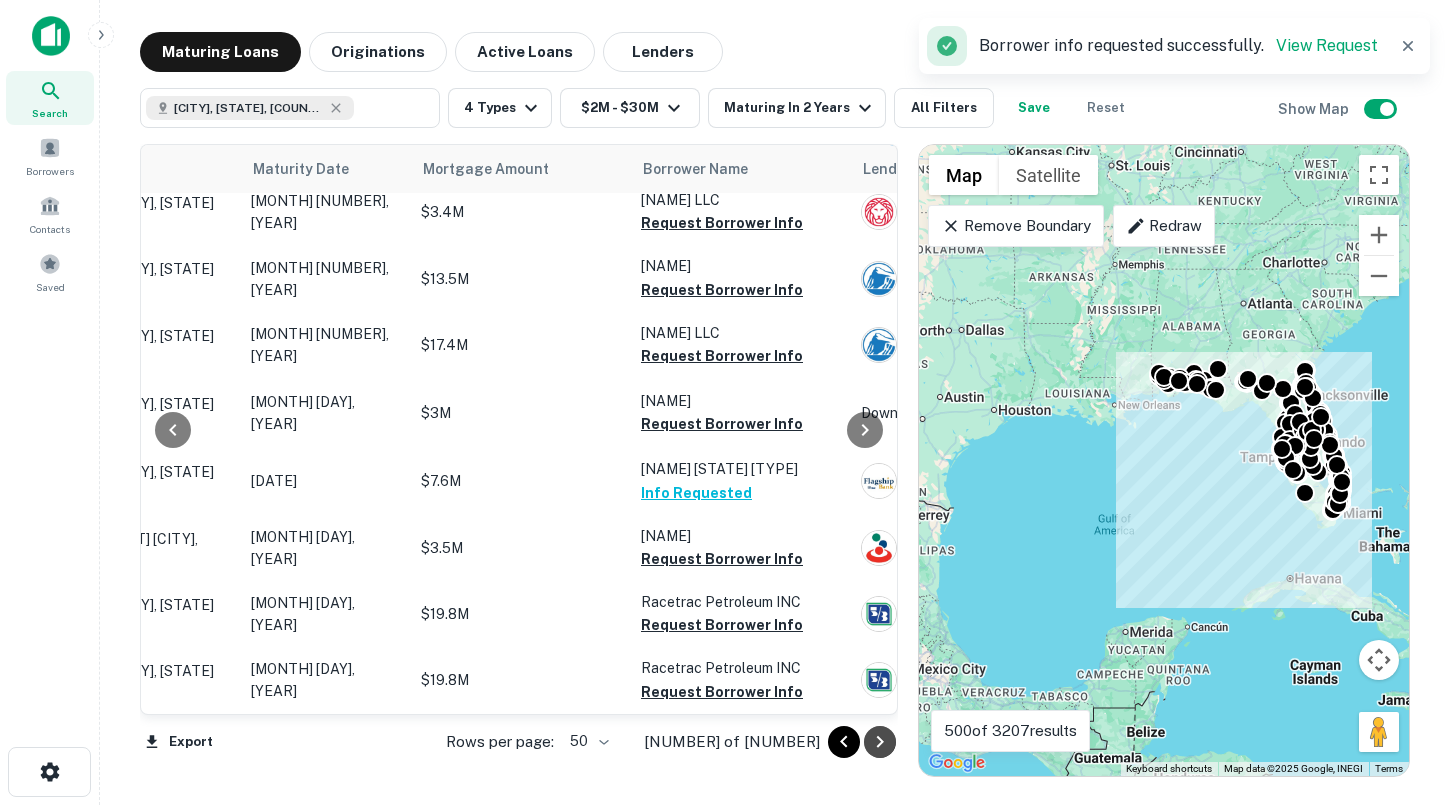 click 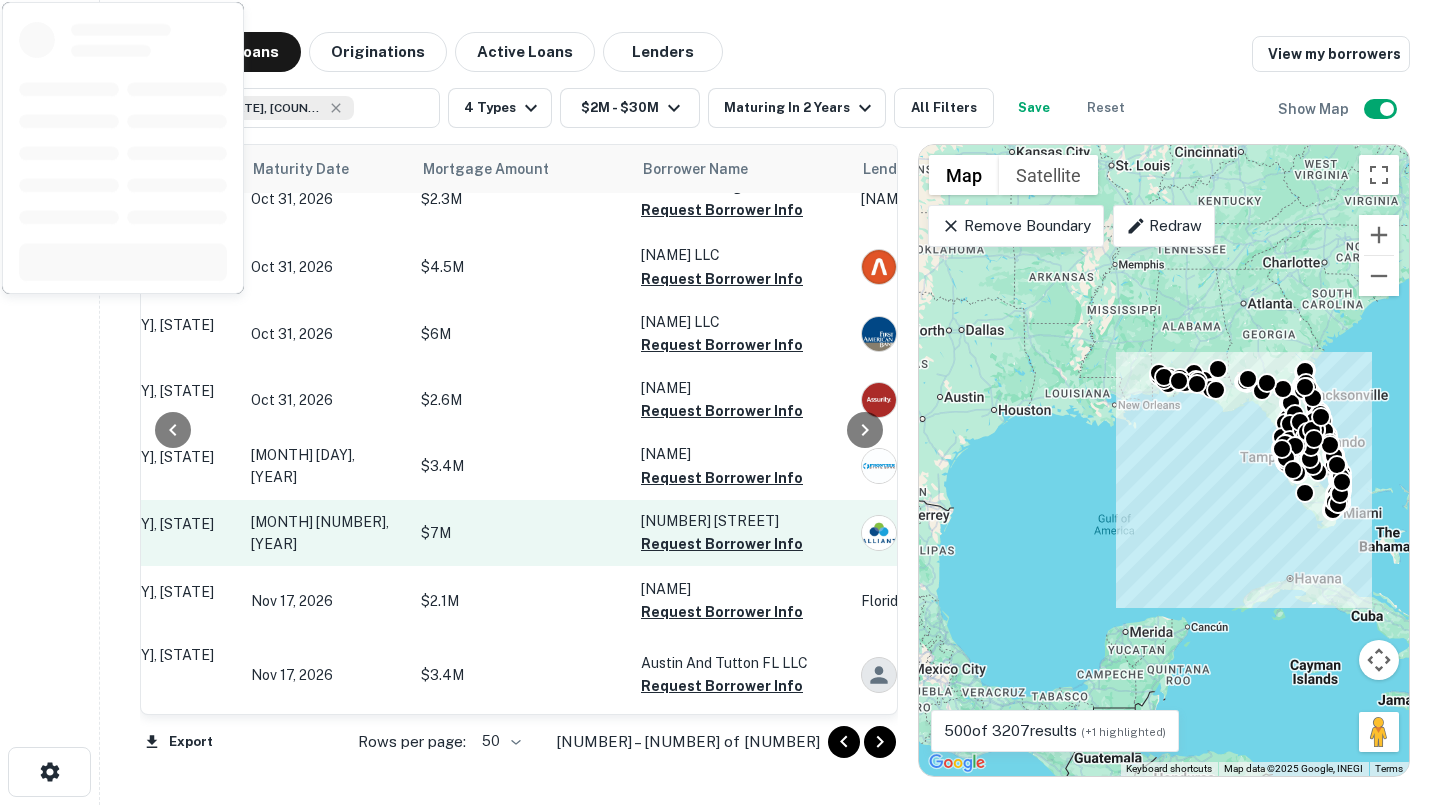 scroll, scrollTop: 3060, scrollLeft: 180, axis: both 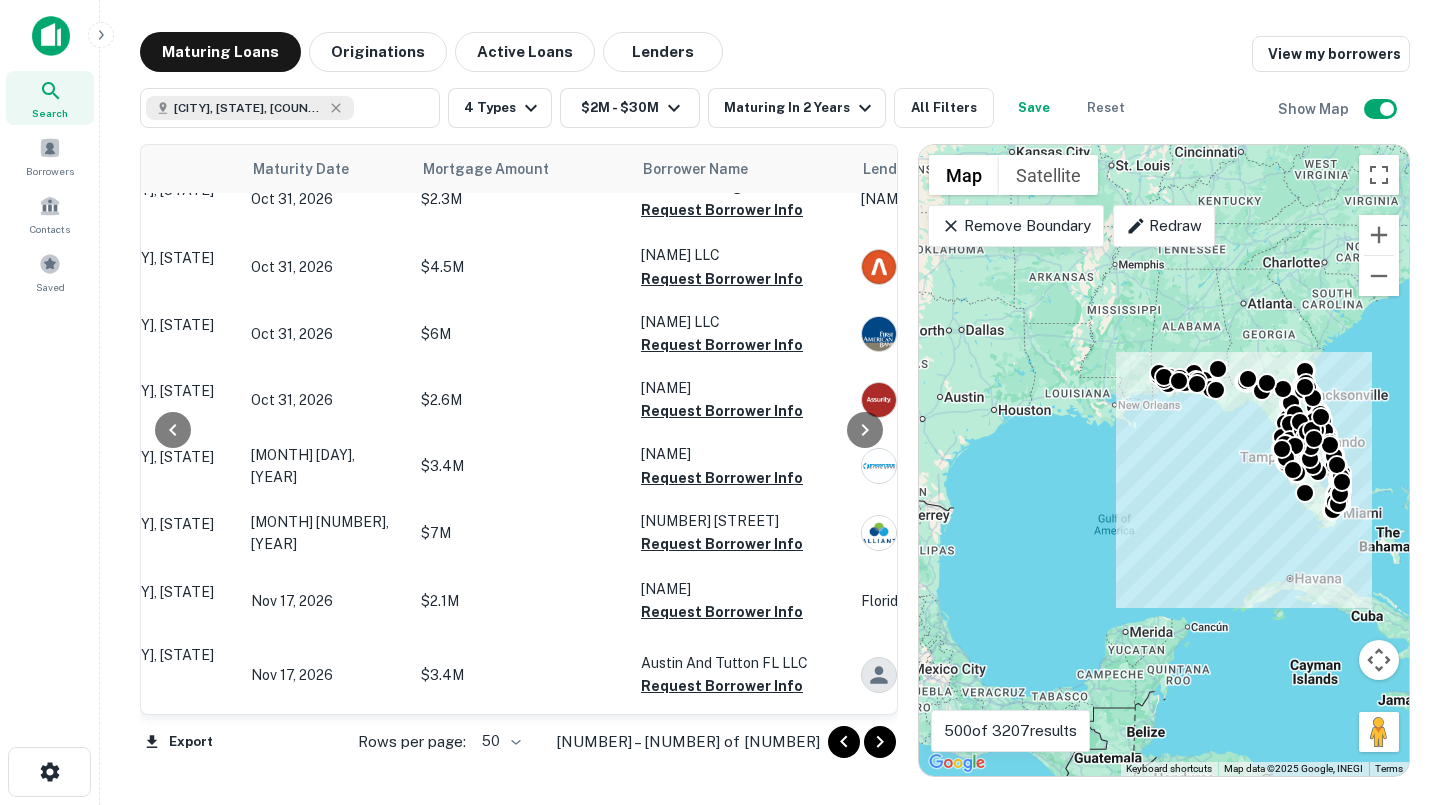 click 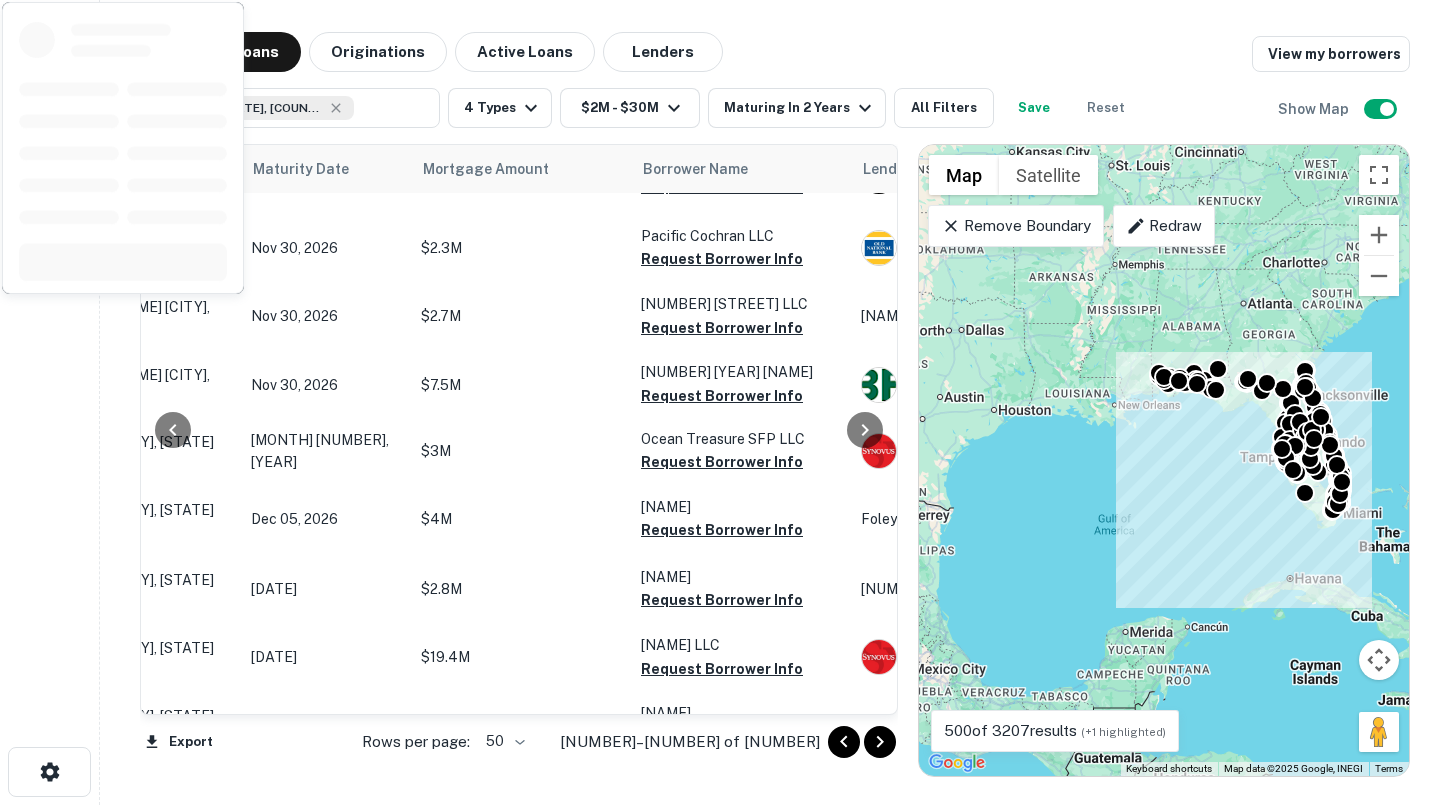 scroll, scrollTop: 0, scrollLeft: 180, axis: horizontal 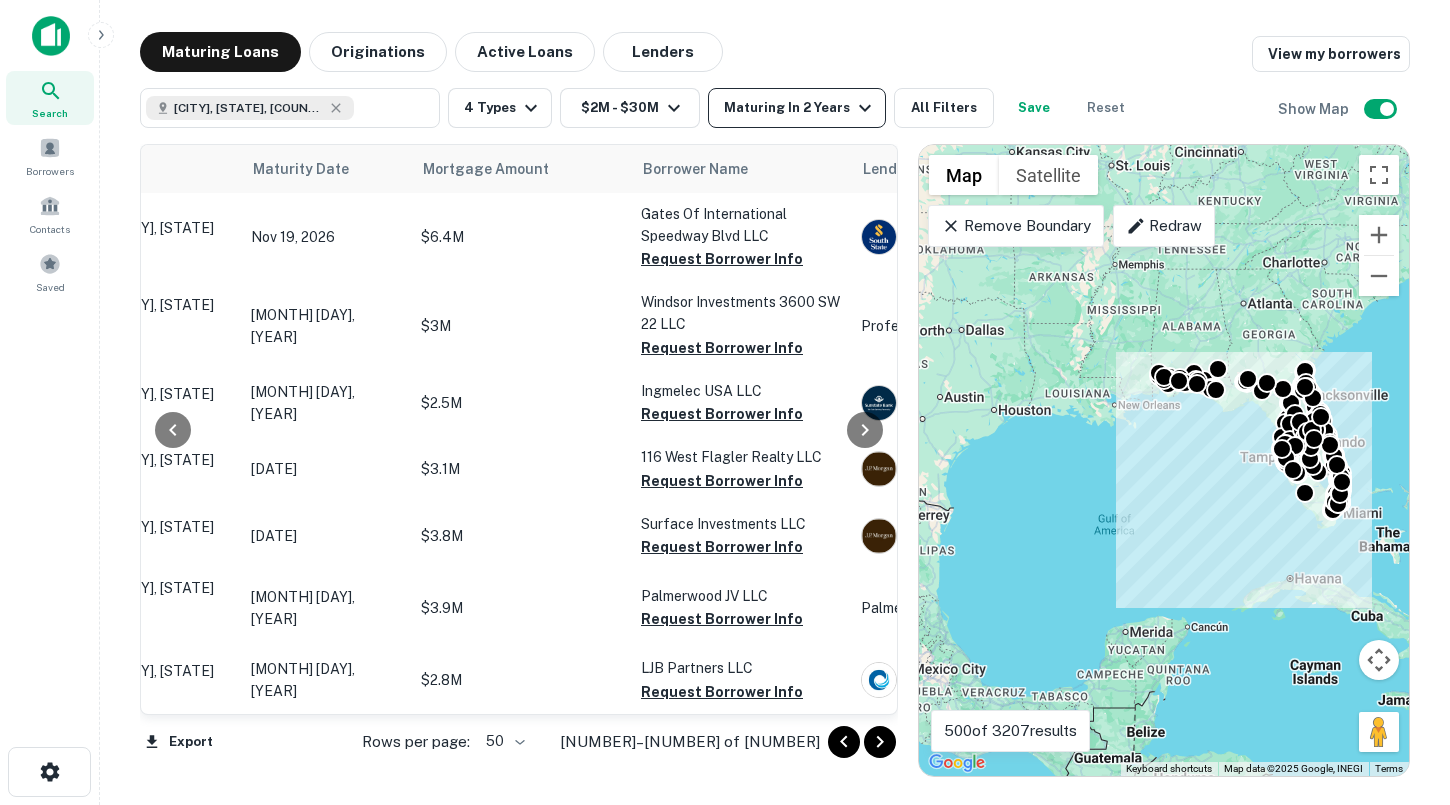 click on "Maturing In 2 Years" at bounding box center [800, 108] 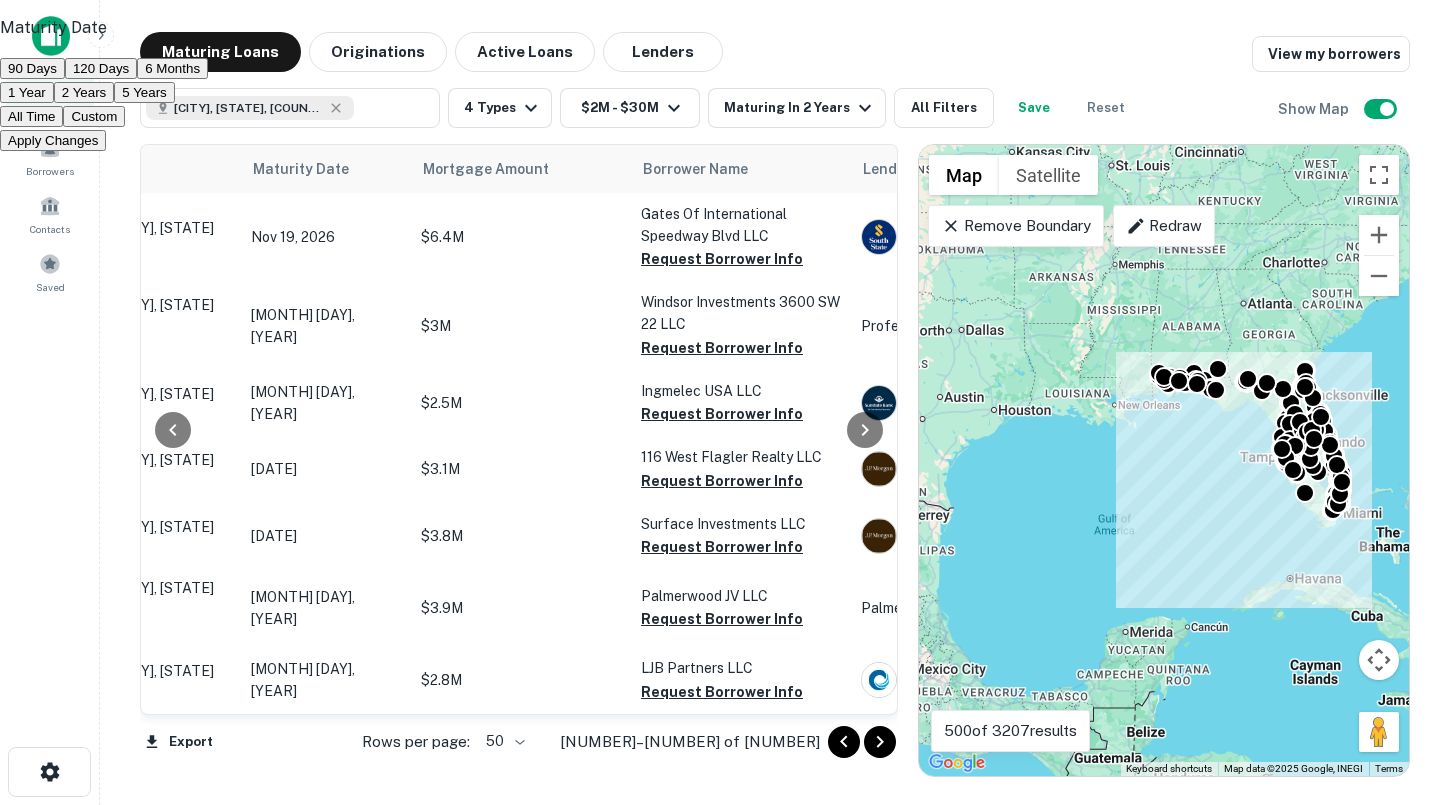 click on "1 Year" at bounding box center [27, 92] 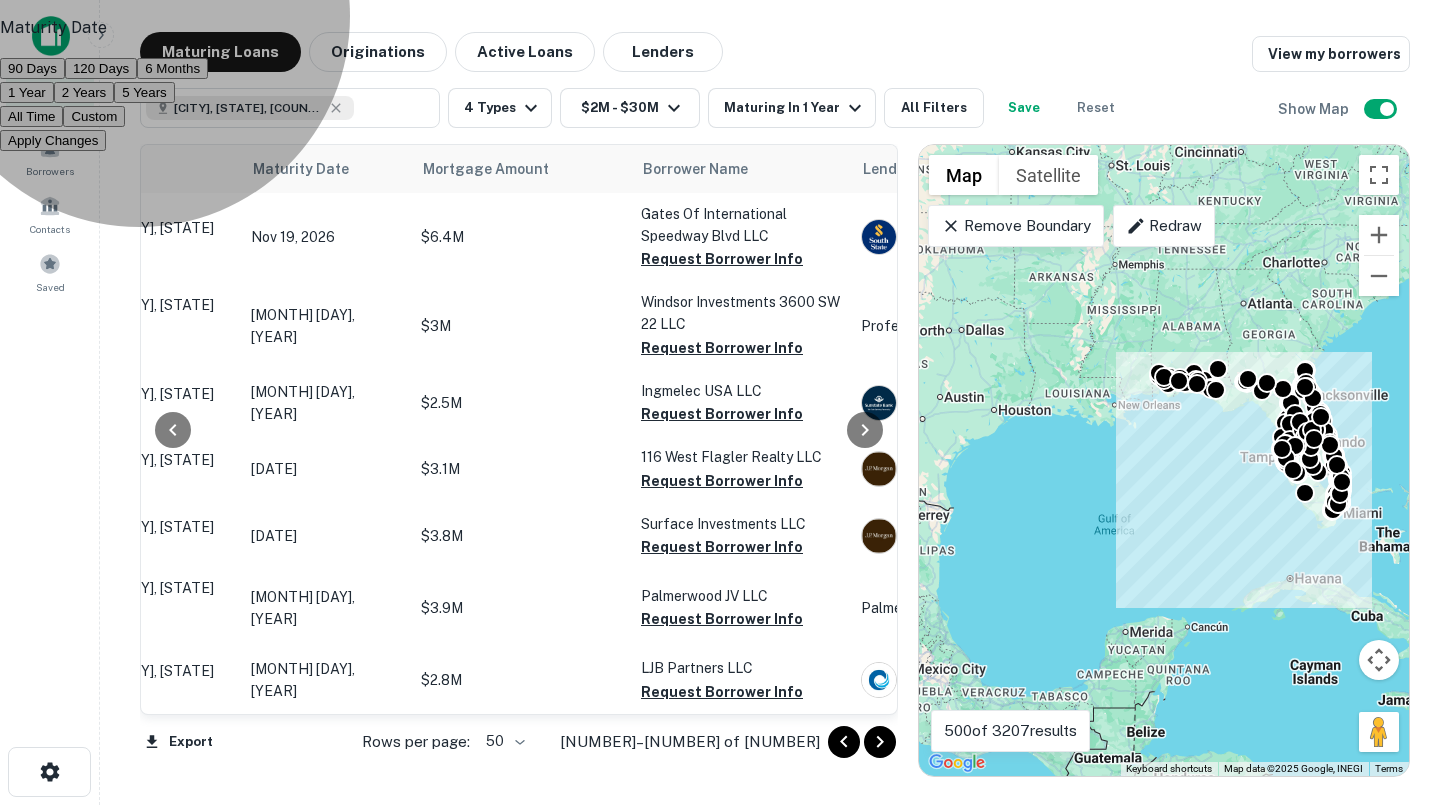 click on "Apply Changes" at bounding box center [53, 140] 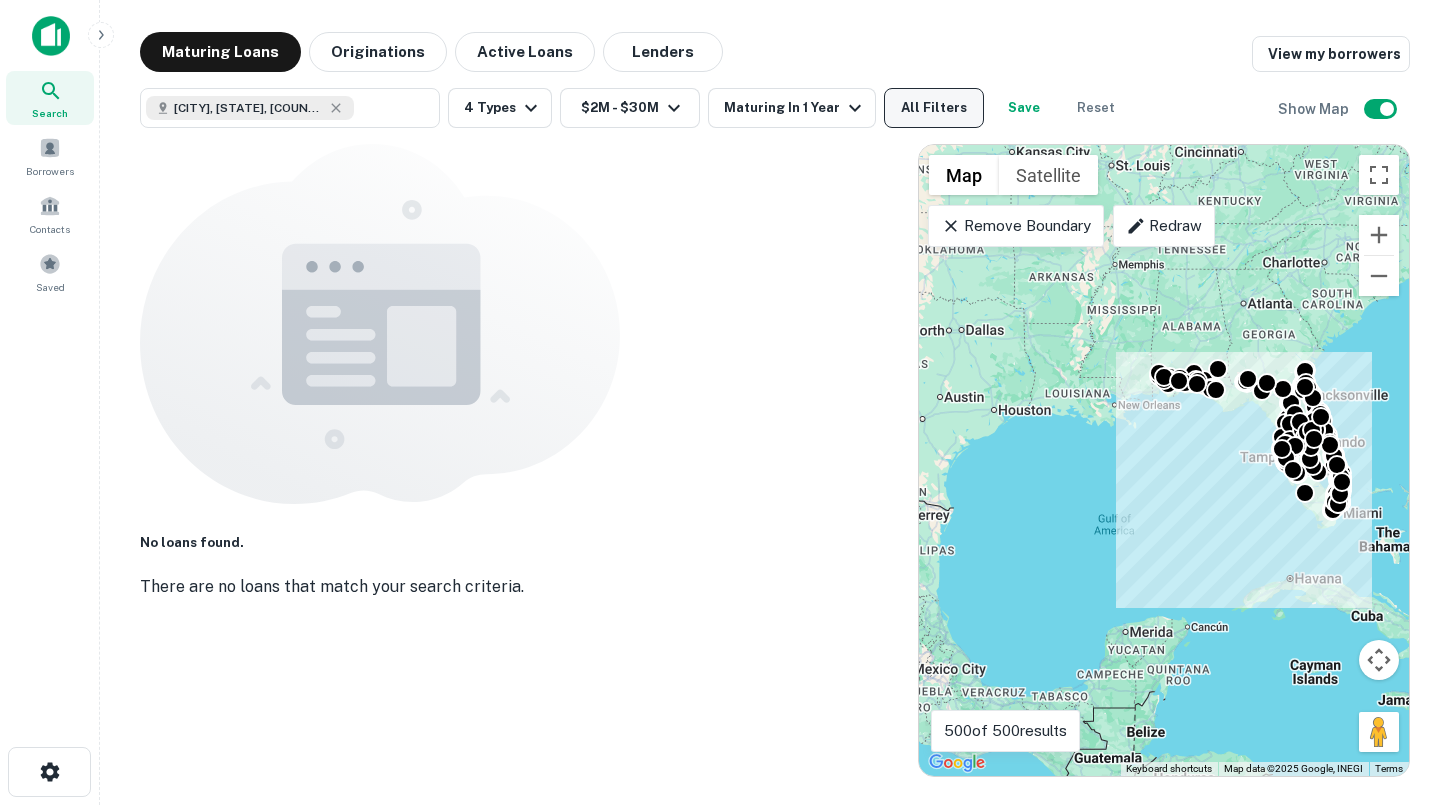 click on "All Filters" at bounding box center [934, 108] 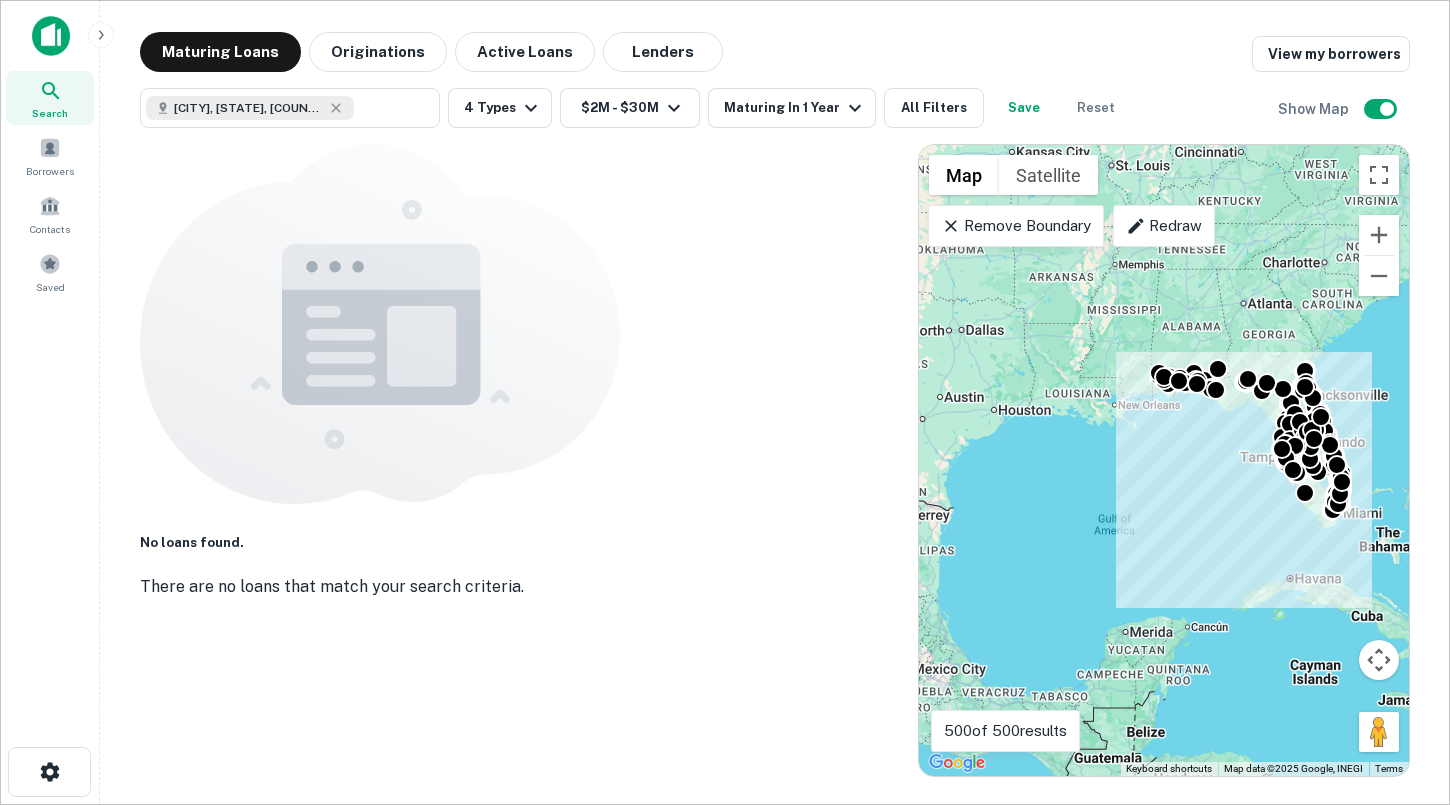 click 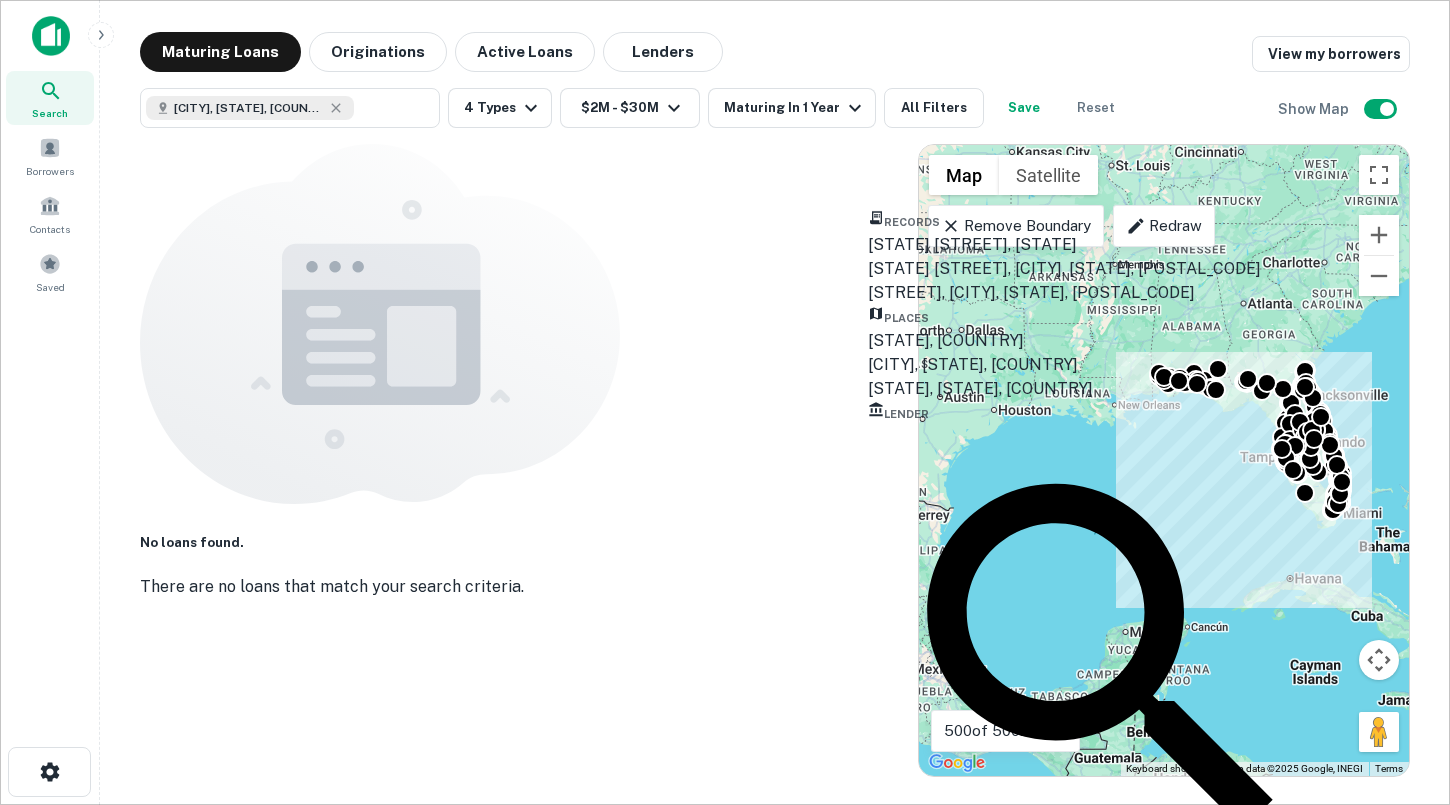 click on "[STATE], [COUNTRY]" at bounding box center (1105, 341) 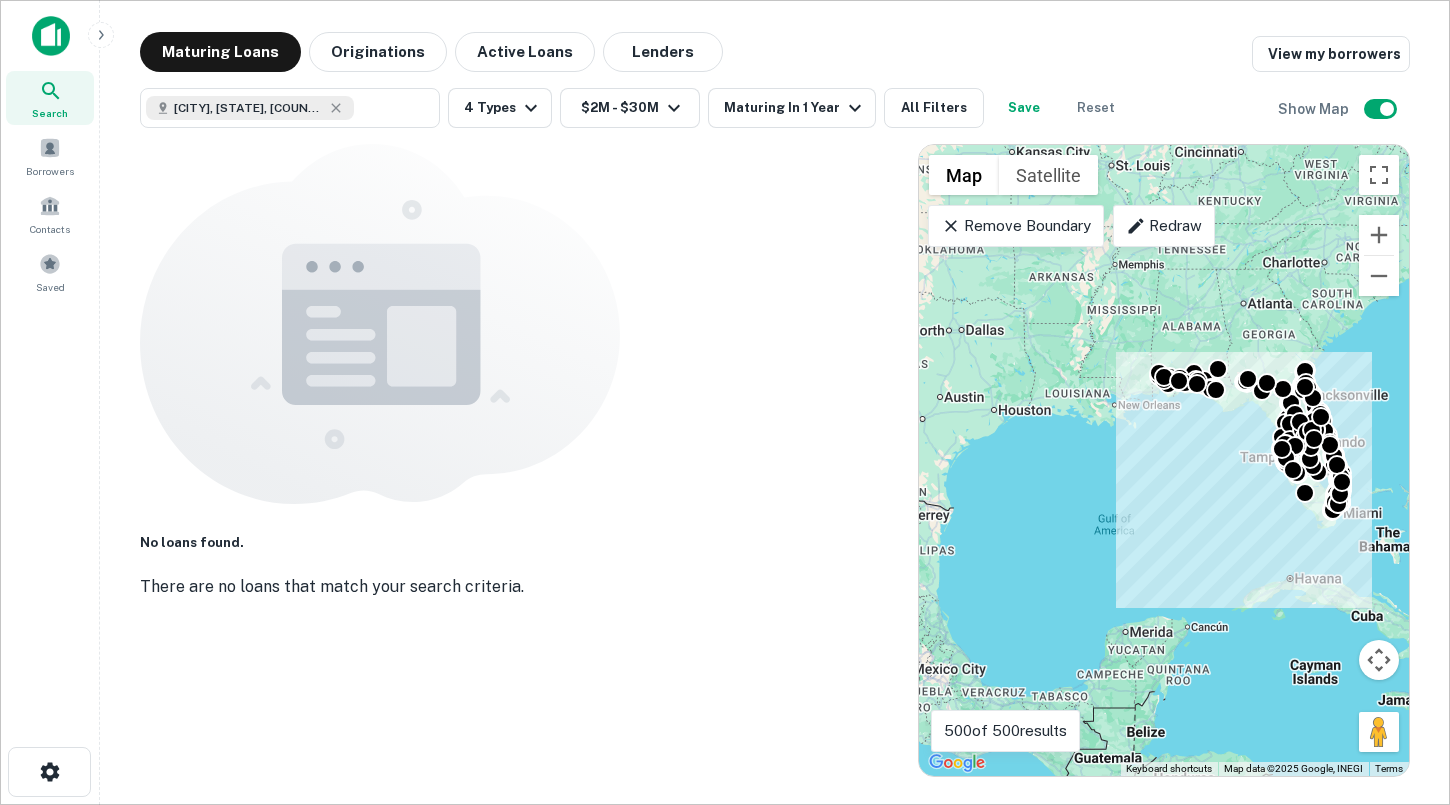 type on "**********" 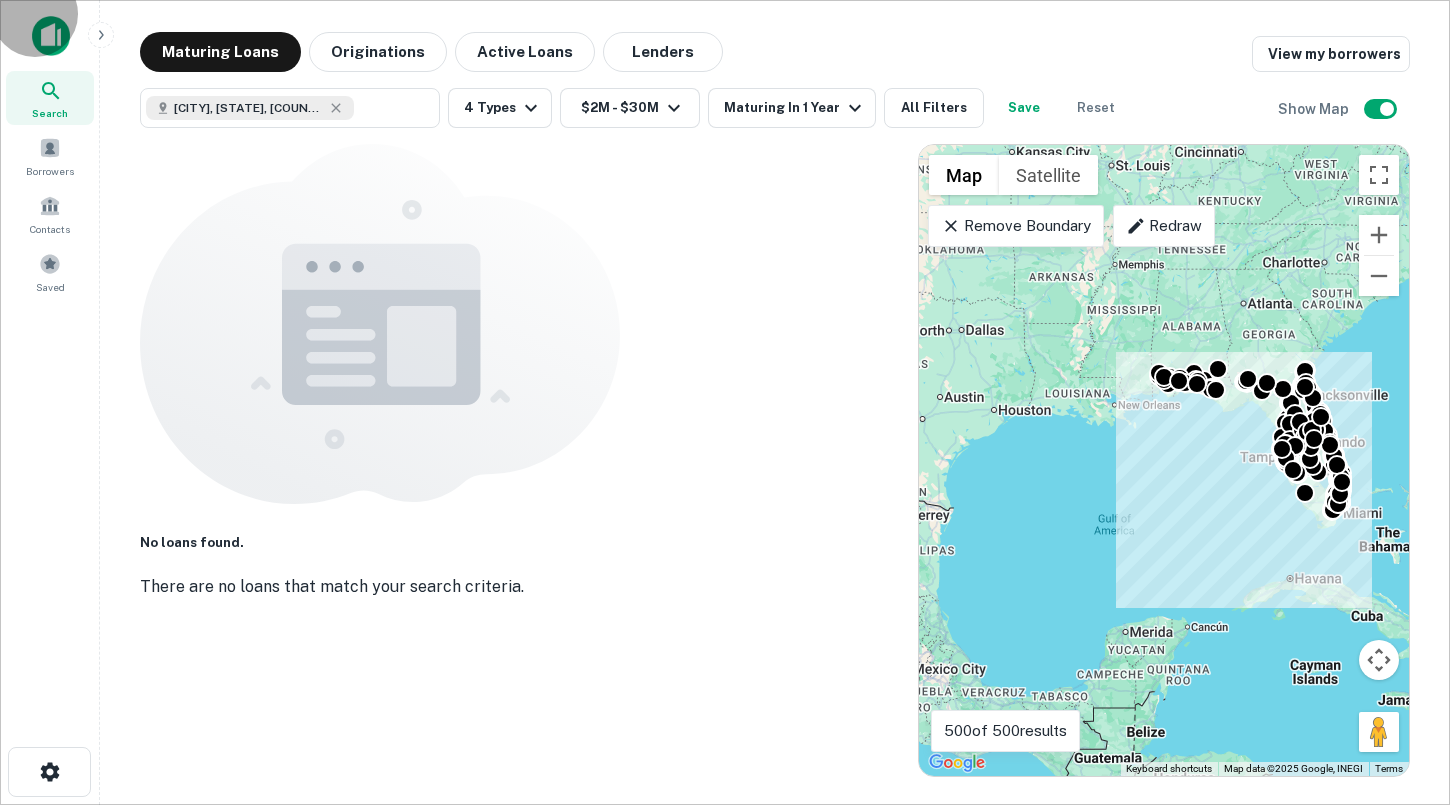 click on "Done" at bounding box center (24, 3891) 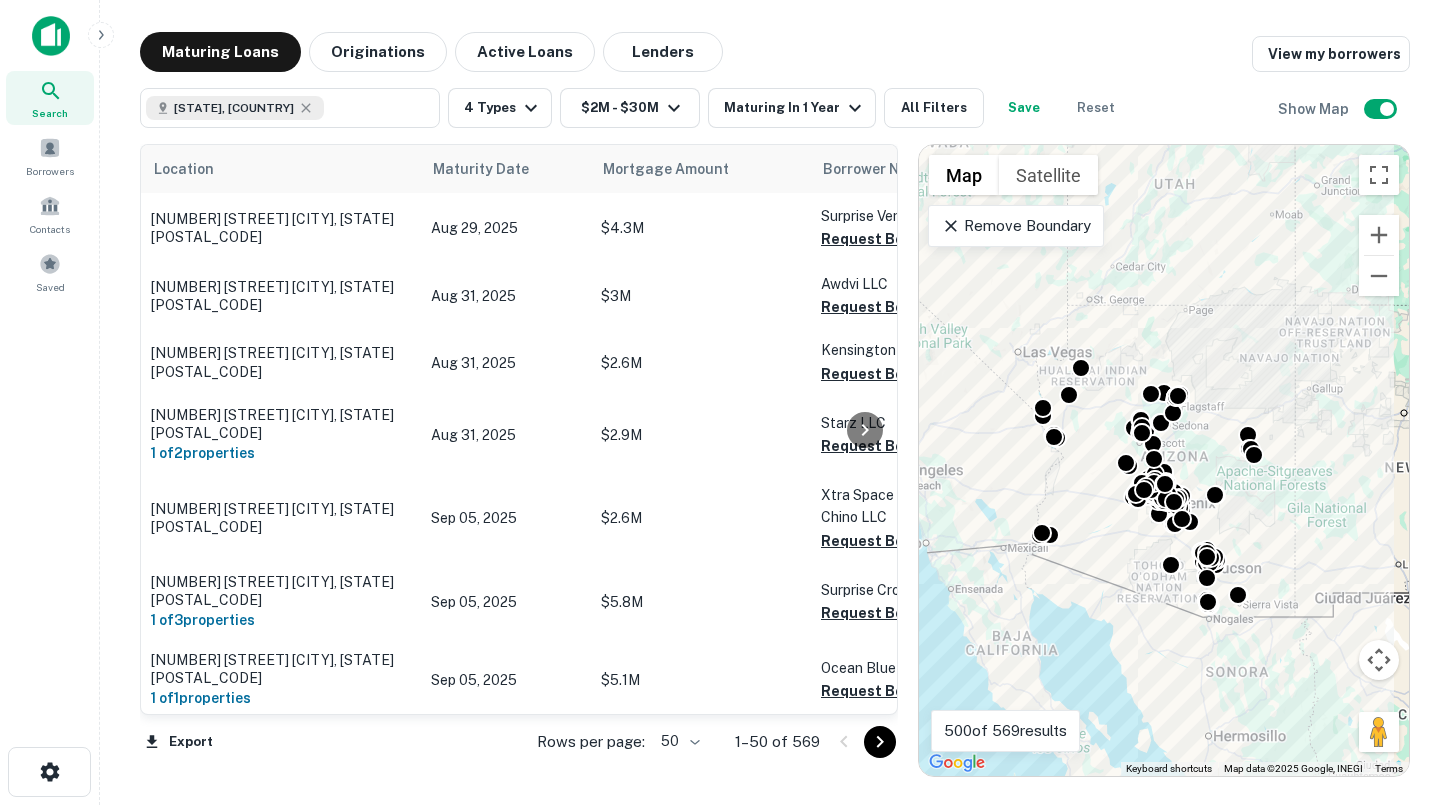 click 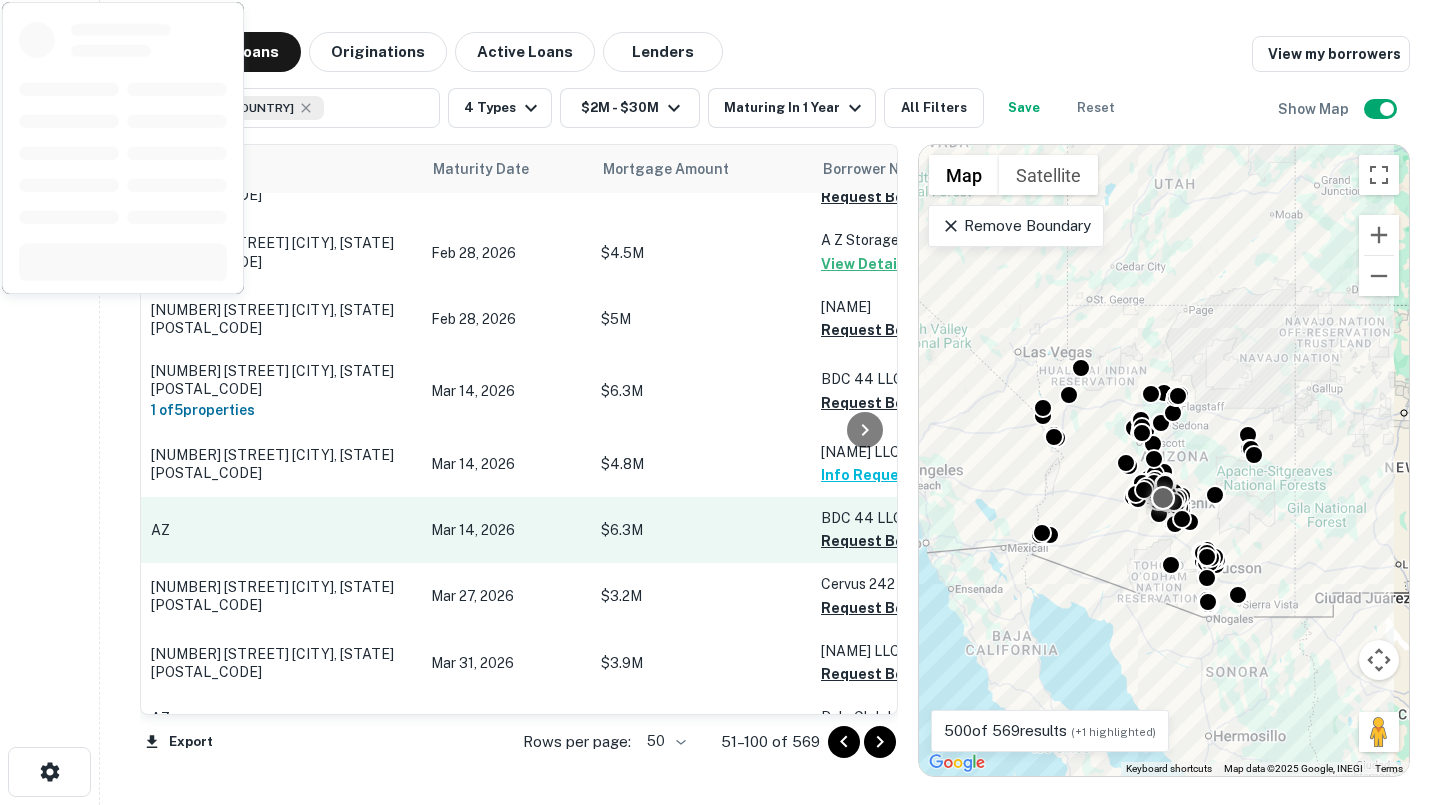 scroll, scrollTop: 0, scrollLeft: 0, axis: both 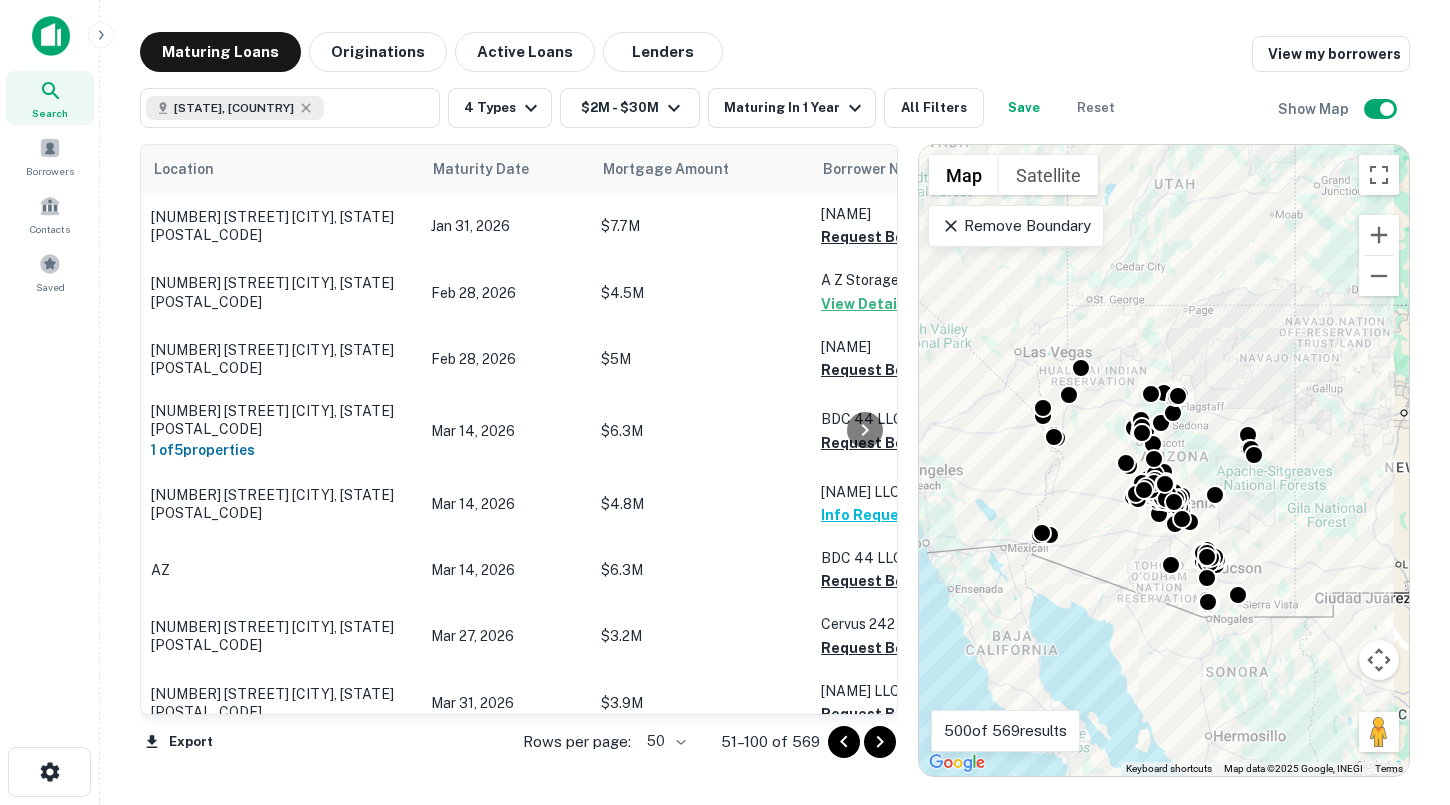 click 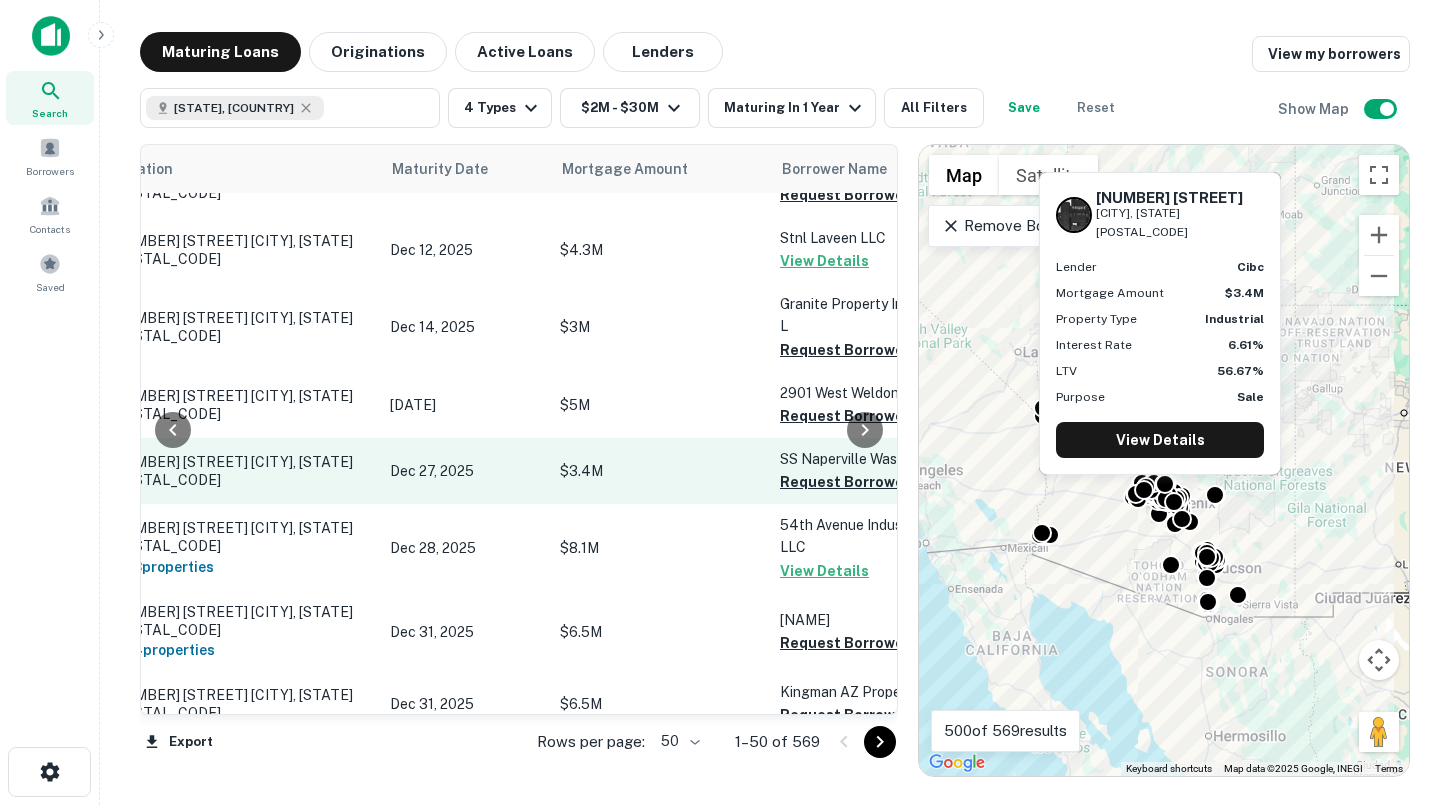 scroll, scrollTop: 2002, scrollLeft: 44, axis: both 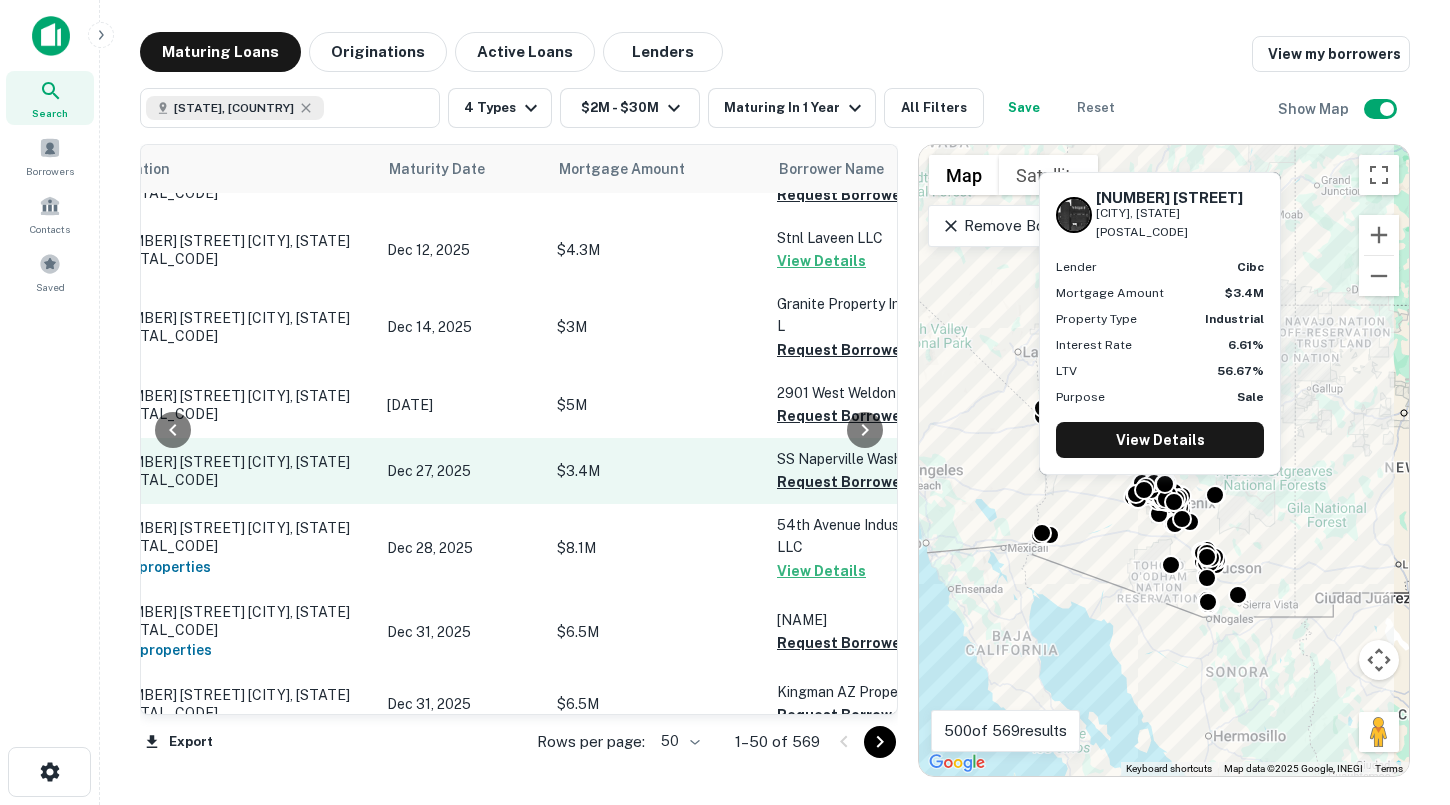 click on "$3.4M" at bounding box center (657, 471) 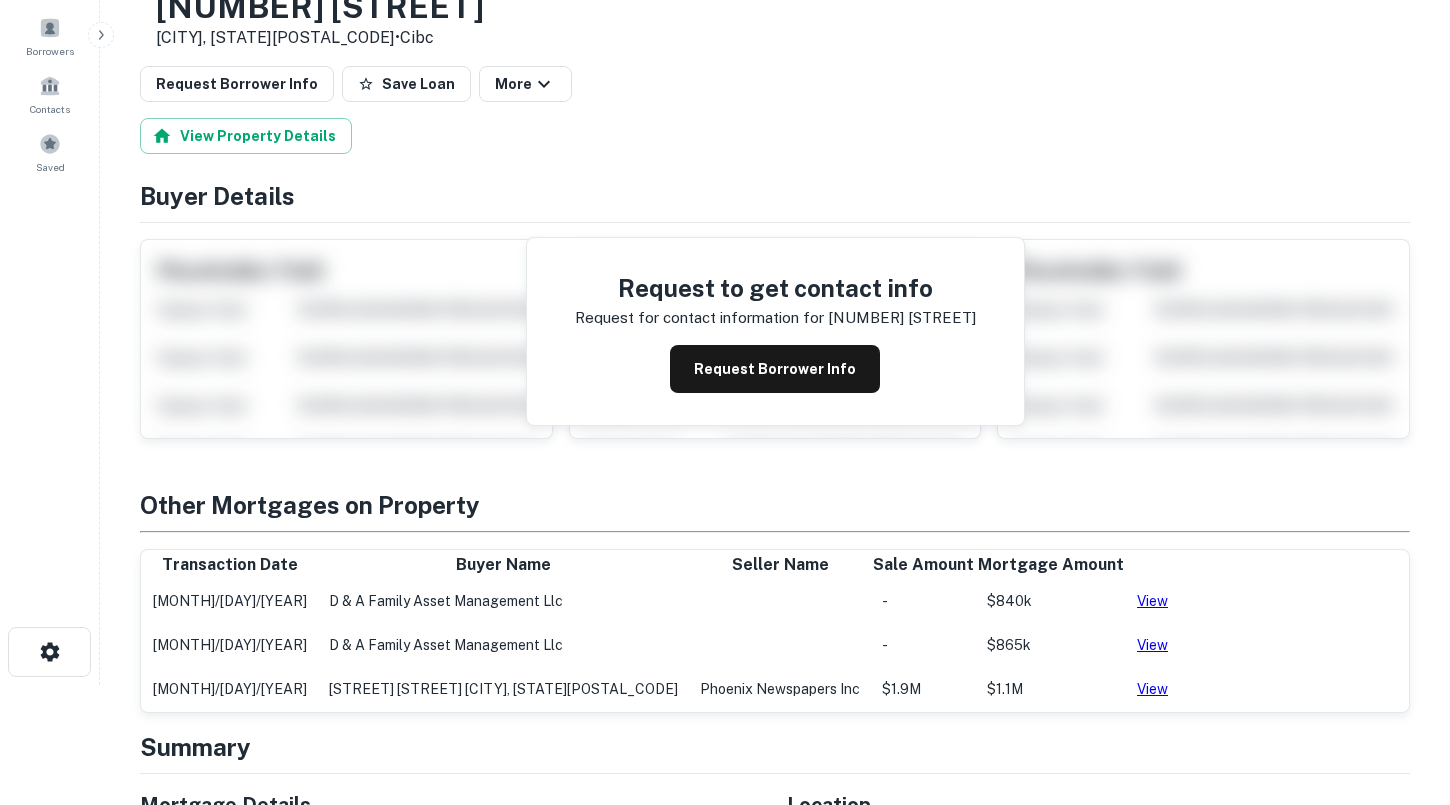 scroll, scrollTop: 0, scrollLeft: 0, axis: both 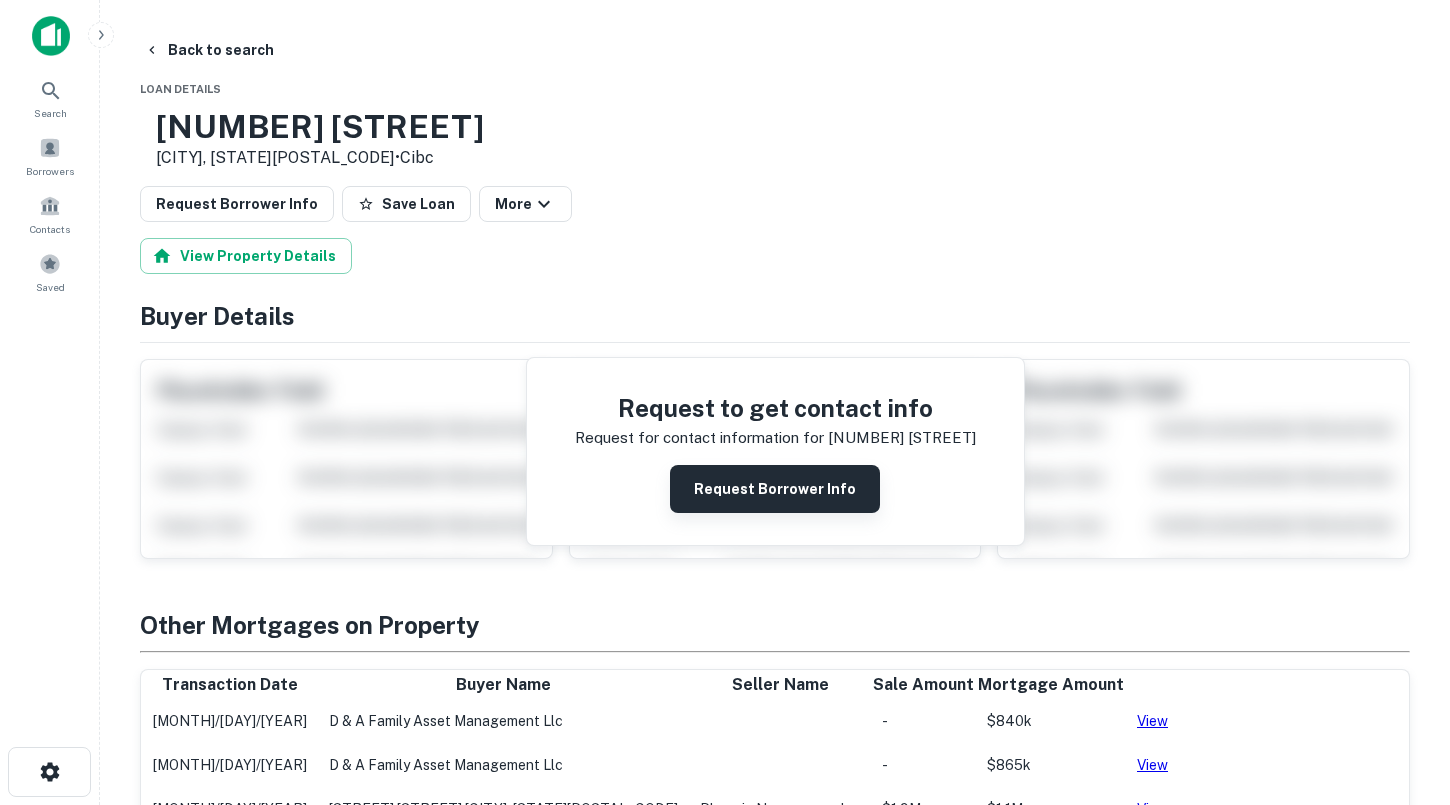 click on "Request Borrower Info" at bounding box center (775, 489) 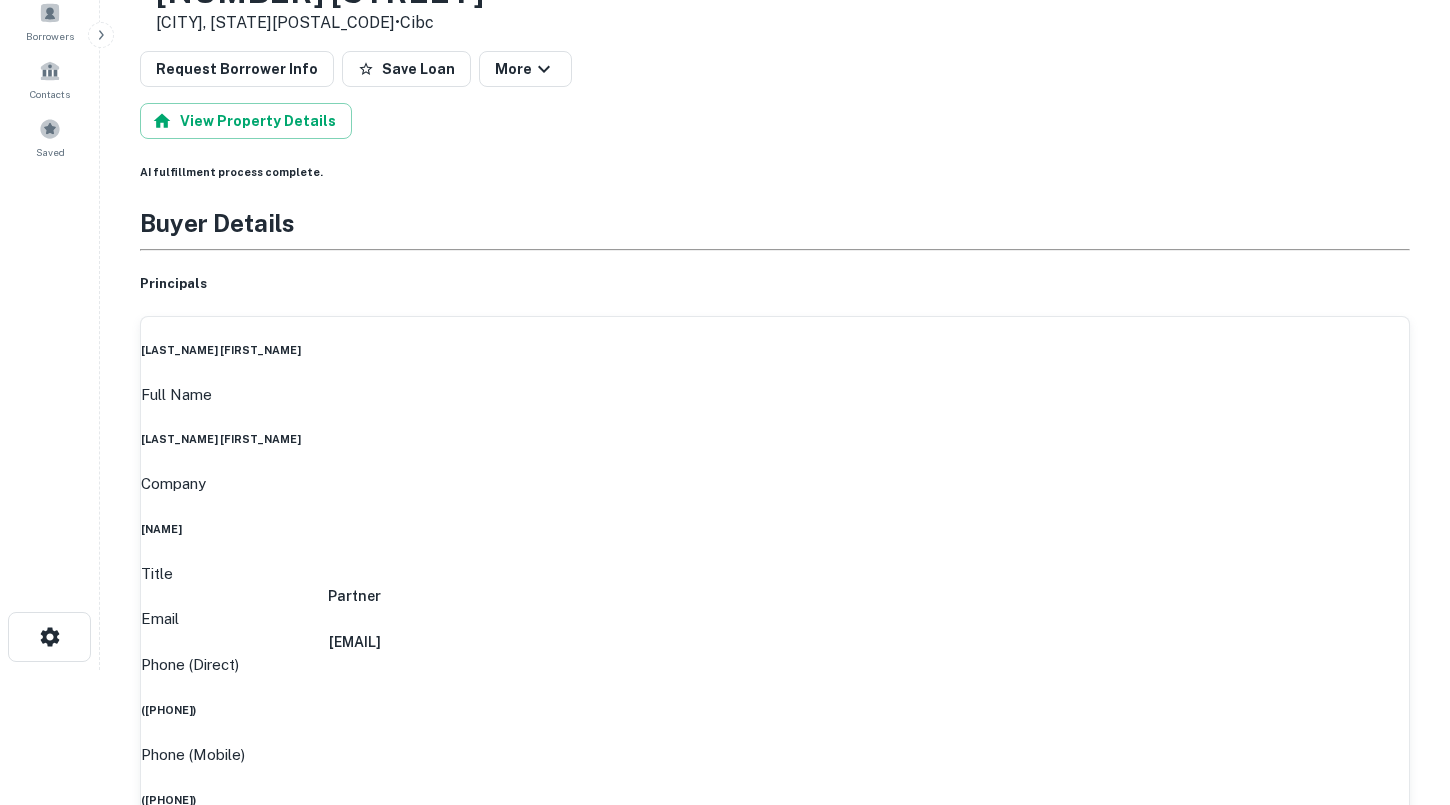 scroll, scrollTop: 140, scrollLeft: 0, axis: vertical 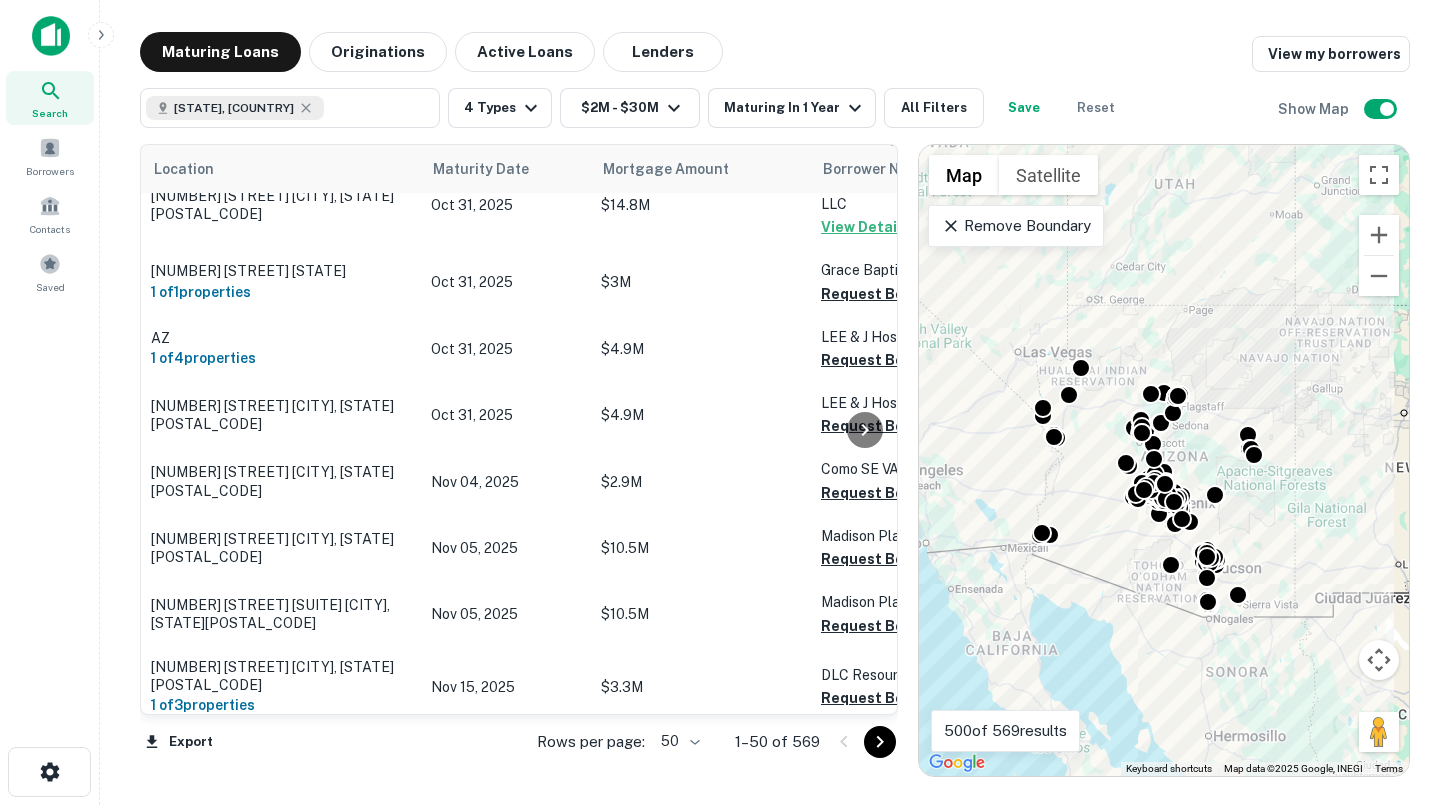 click 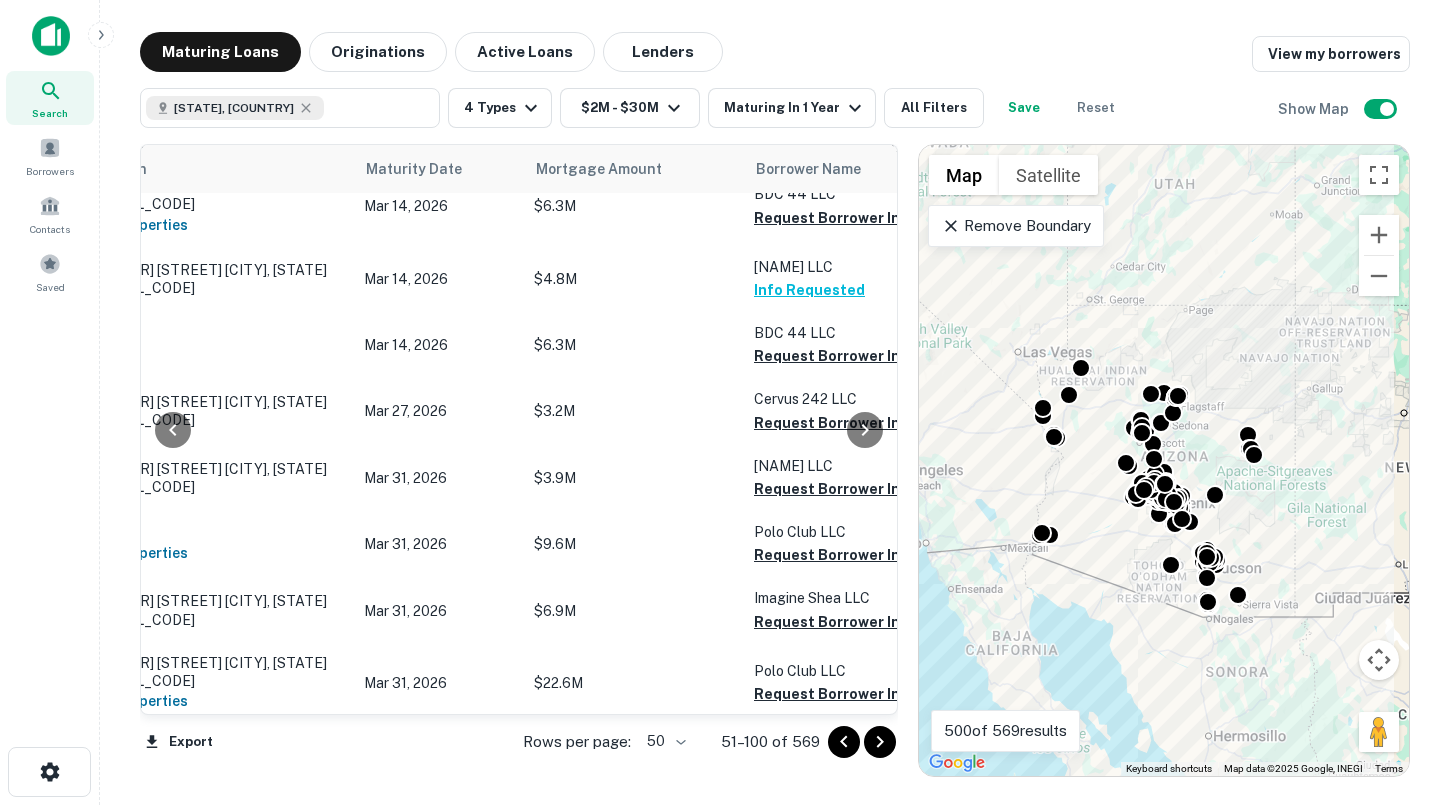 scroll, scrollTop: 227, scrollLeft: 67, axis: both 